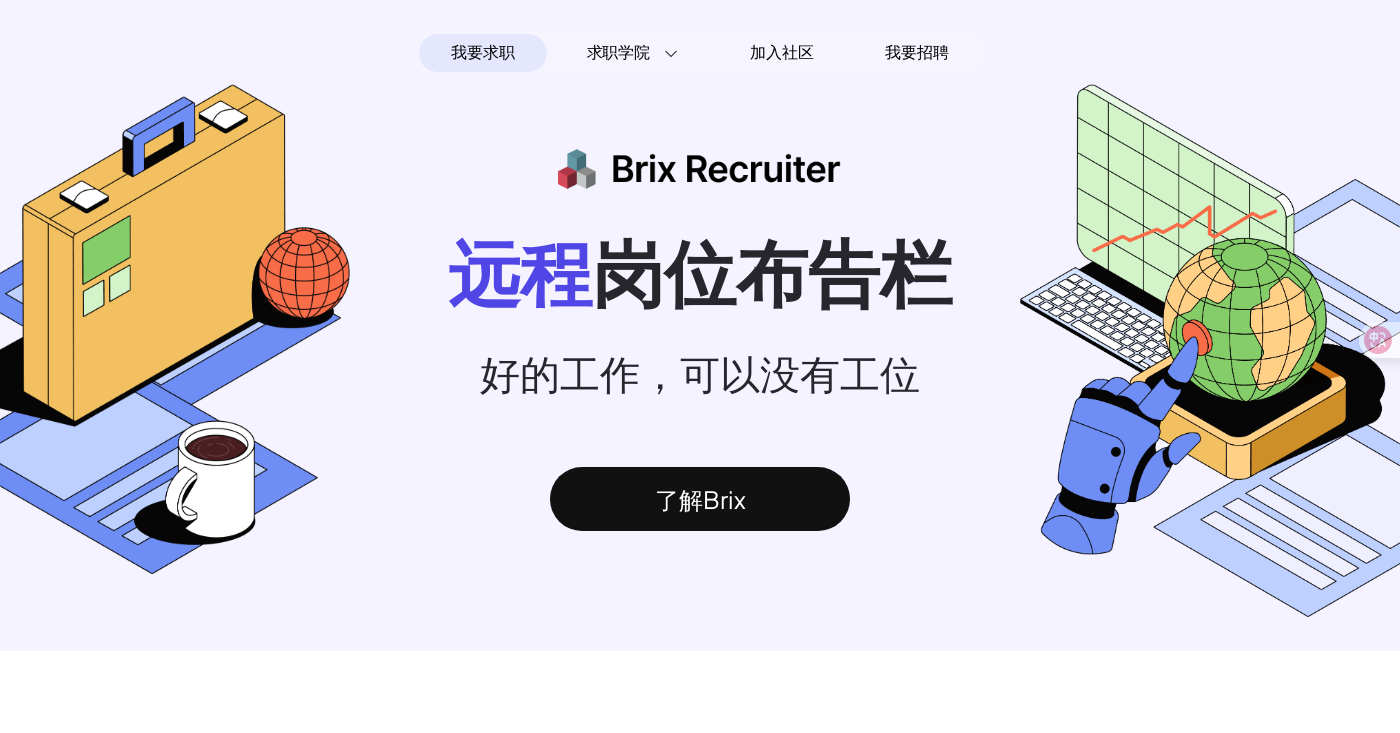 scroll, scrollTop: 0, scrollLeft: 0, axis: both 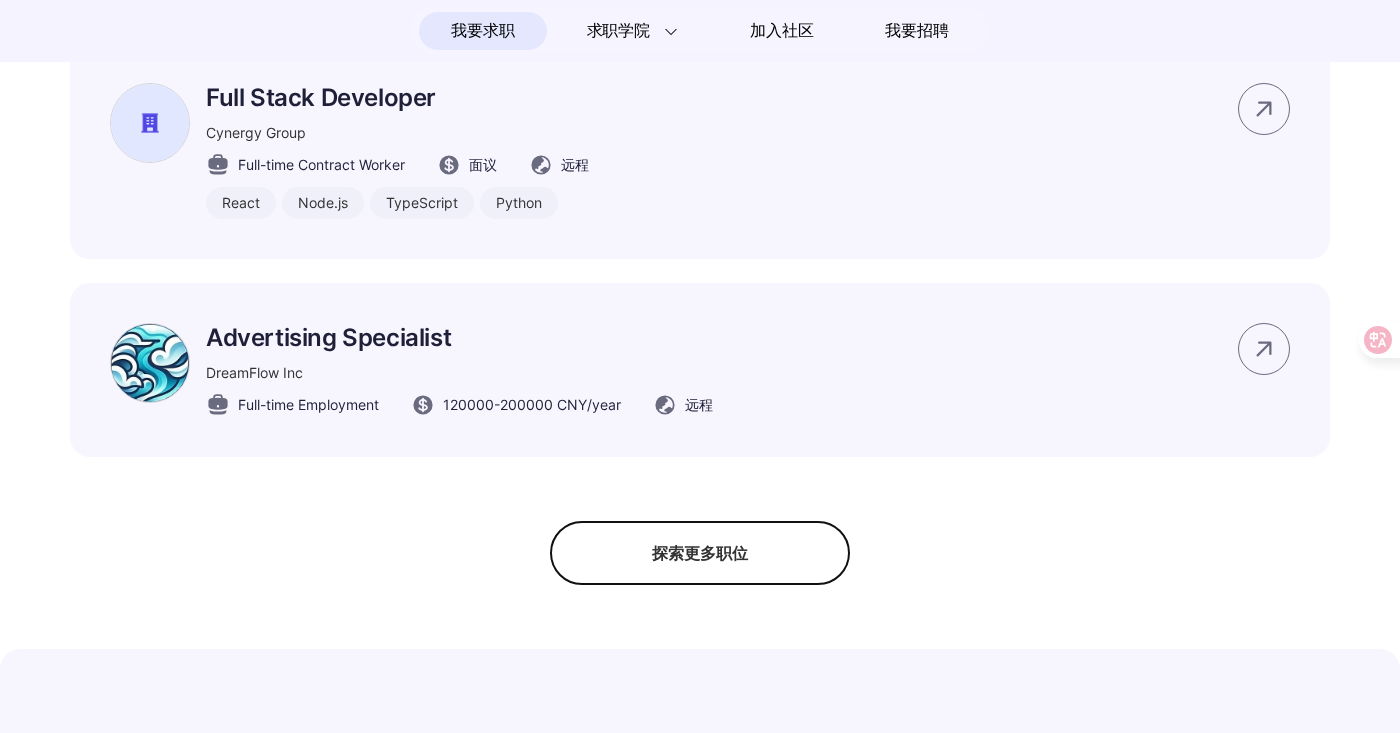 click on "探索更多职位" at bounding box center (700, 553) 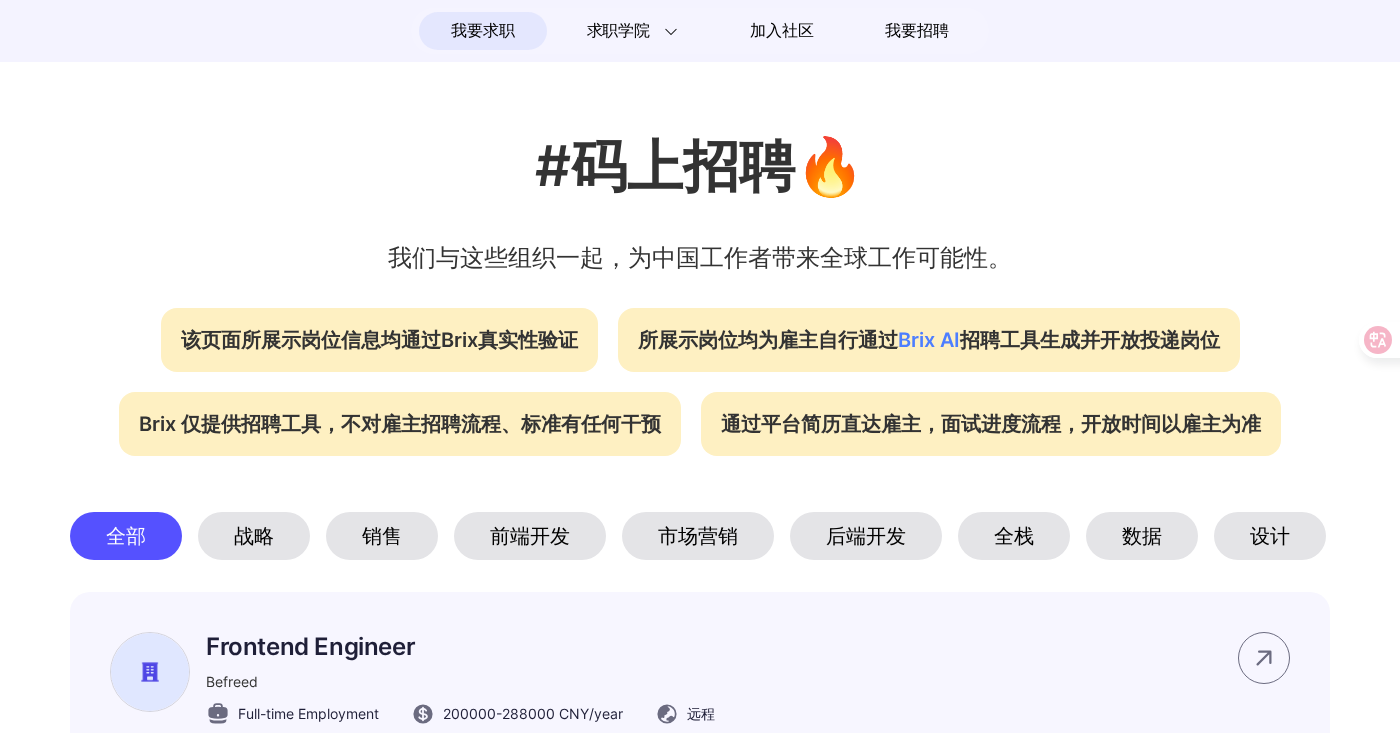 scroll, scrollTop: 682, scrollLeft: 0, axis: vertical 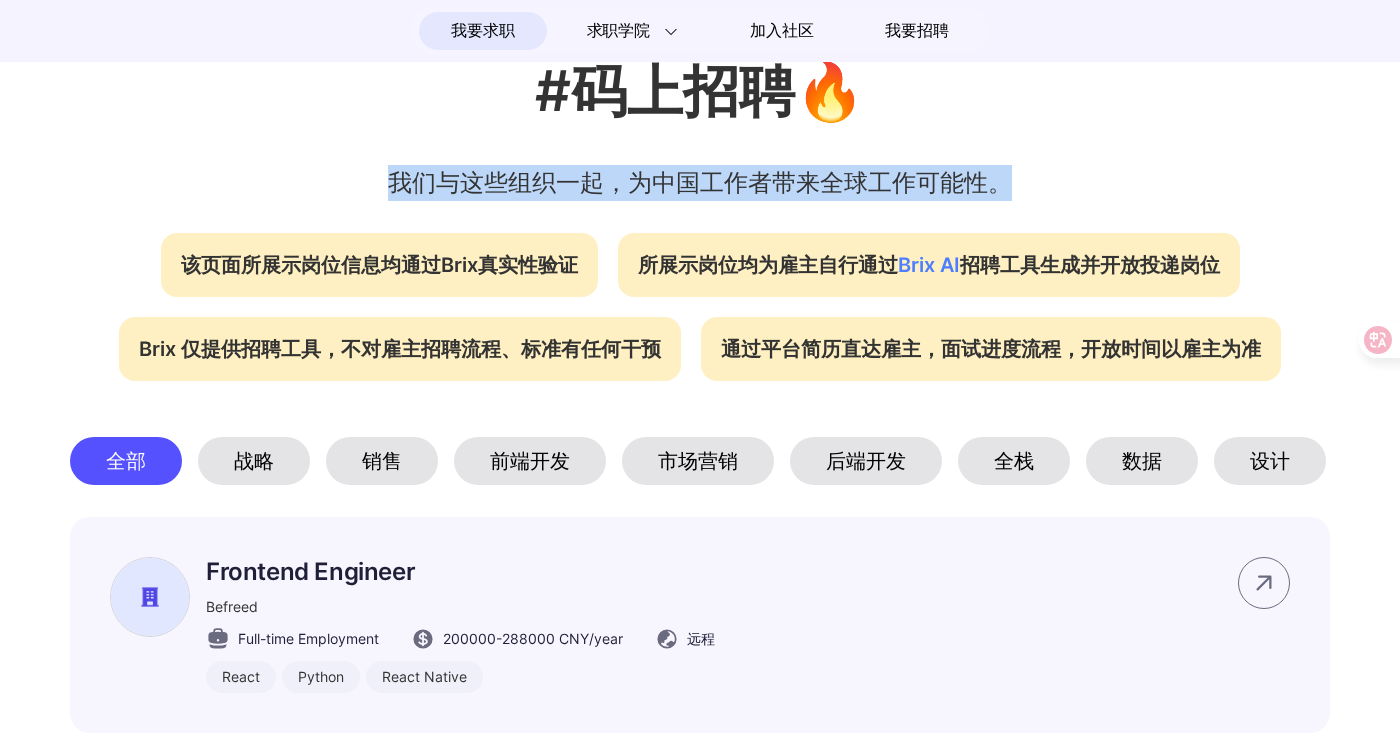 drag, startPoint x: 382, startPoint y: 200, endPoint x: 1009, endPoint y: 198, distance: 627.0032 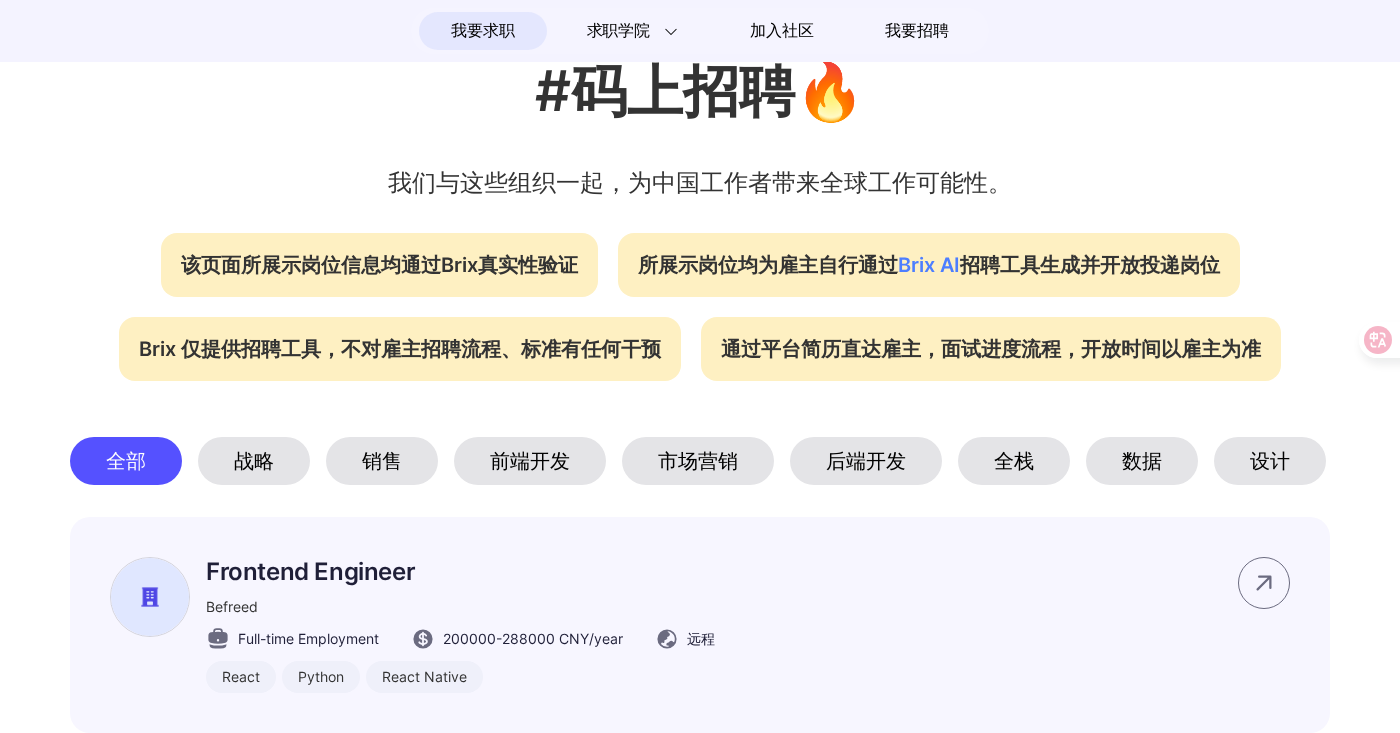 click on "#码上招聘🔥 我们与这些组织一起，为中国工作者带来全球工作可能性。 该页面所展示岗位信息均通过Brix真实性验证 所展示岗位均为雇主自行通过 Brix AI 招聘工具生成并开放投递岗位 Brix 仅提供招聘工具，不对雇主招聘流程、标准有任何干预 通过平台简历直达雇主，面试进度流程，开放时间以雇主为准 全部 战略 销售 前端开发 市场营销 后端开发 全栈 数据 设计 产品设计 Web3 其他 Frontend Engineer  Befreed Full-time Employment [SALARY]  -  [SALARY]   CNY /year 远程 React Python React Native 立即申请 Tech Lead Owlery Full-time Employment [SALARY]  -  [SALARY]   CNY /year 远程 Frontend Backend MongoDB TypeScript Node.js React 立即申请 Full Stack Developer Cynergy Group Full-time Contract Worker 面议 远程 React Node.js TypeScript Python 立即申请 Advertising Specialist  DreamFlow Inc Full-time Employment [SALARY]  -  [SALARY]   CNY /year 远程 立即申请 Back-End Developer" at bounding box center [700, 5914] 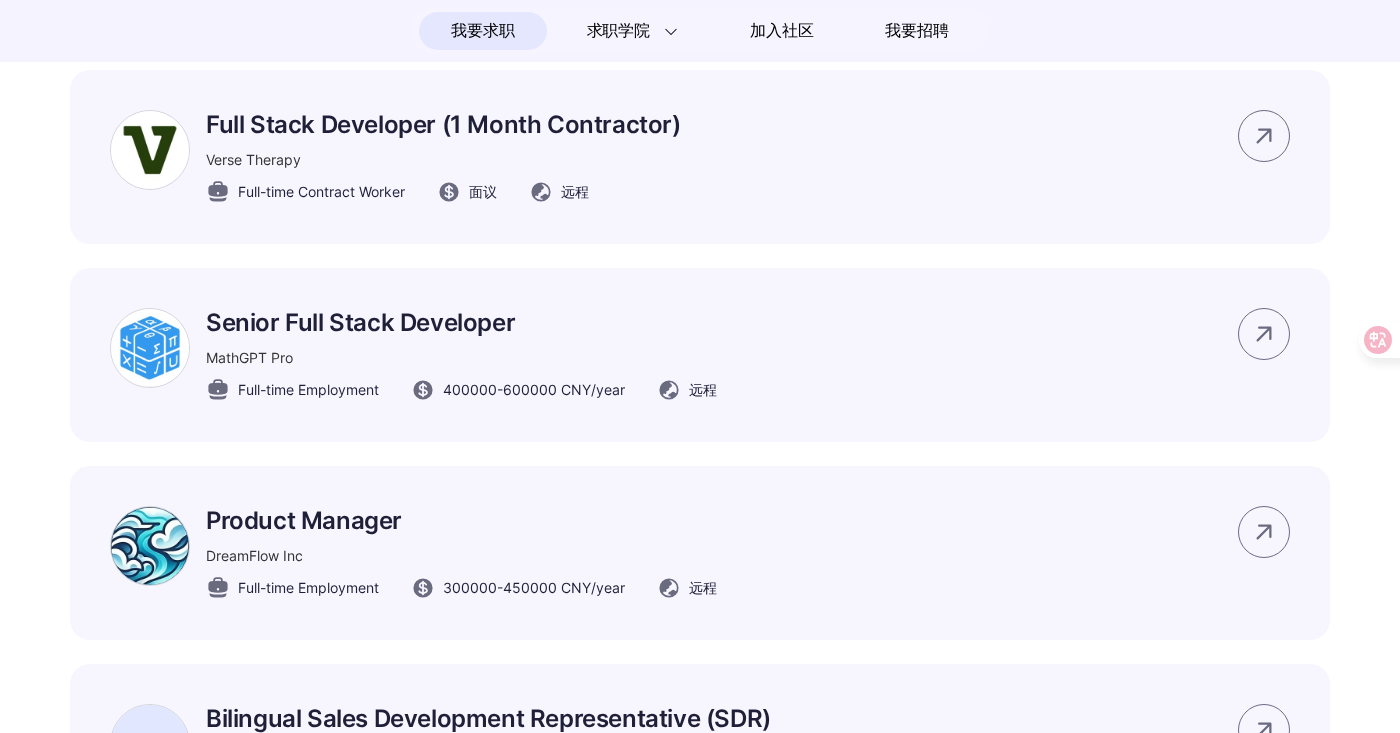 scroll, scrollTop: 2442, scrollLeft: 0, axis: vertical 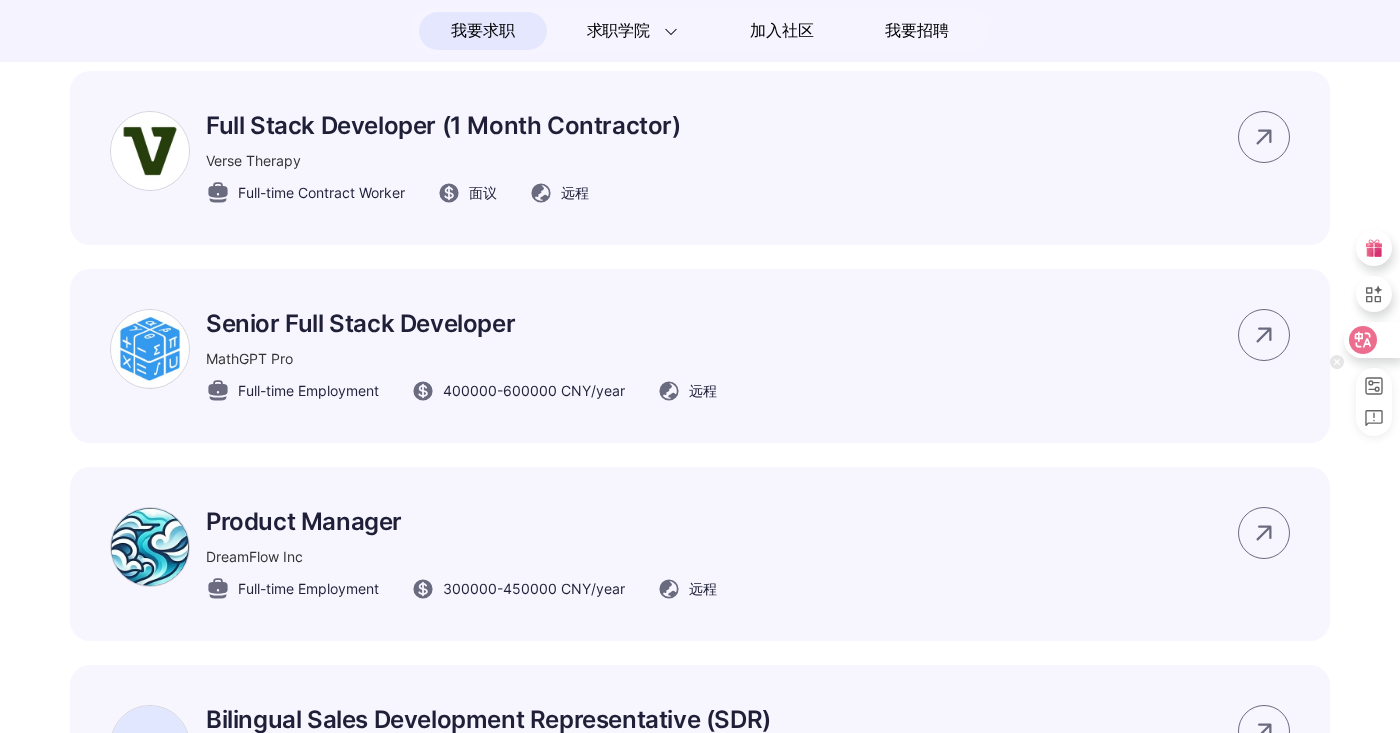 click at bounding box center (1371, 340) 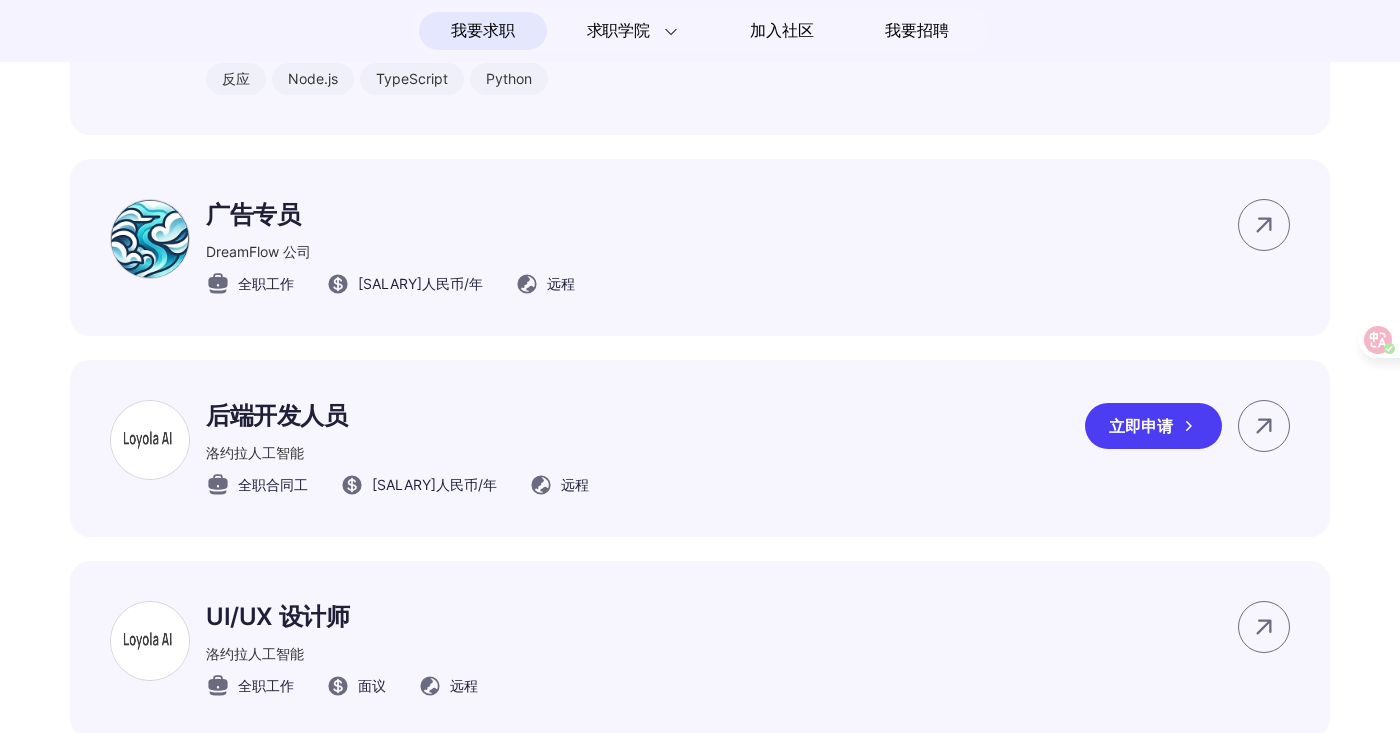 scroll, scrollTop: 1760, scrollLeft: 0, axis: vertical 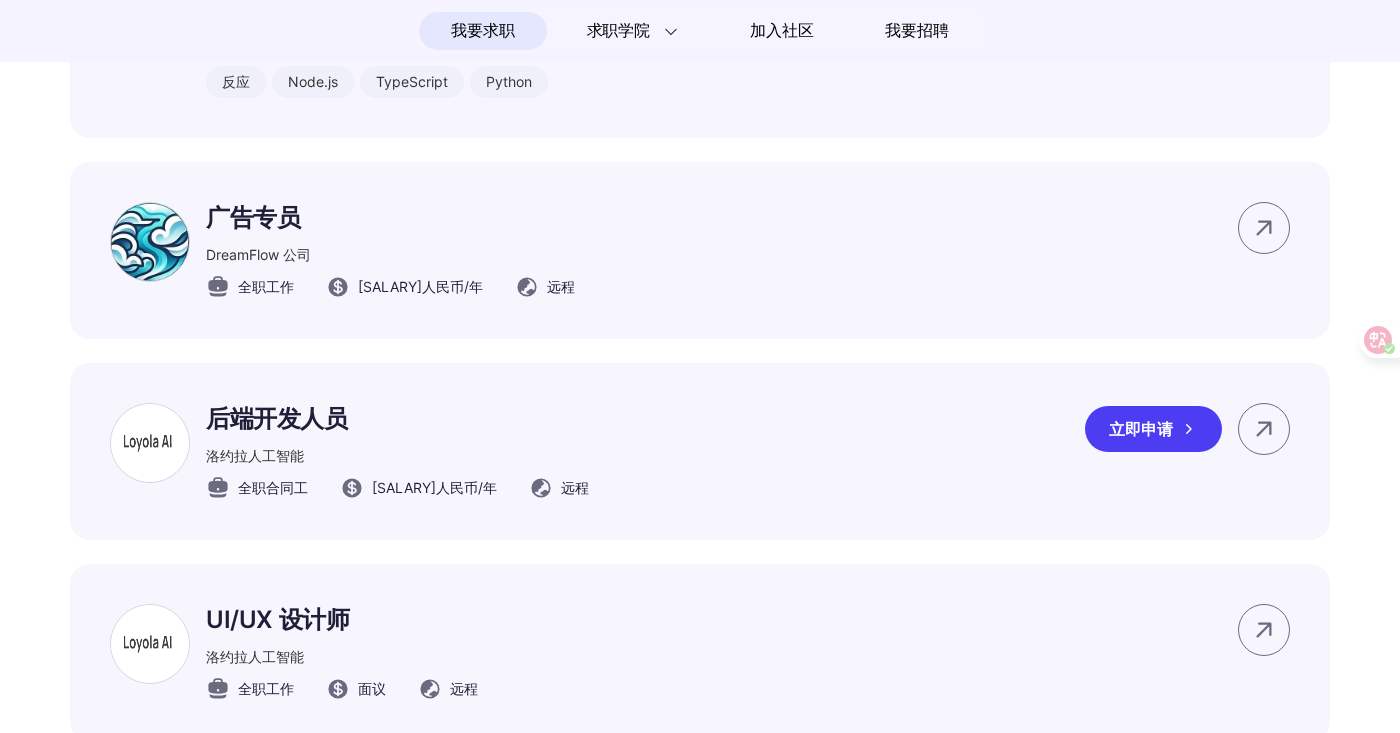 click on "后端开发人员" at bounding box center [277, 418] 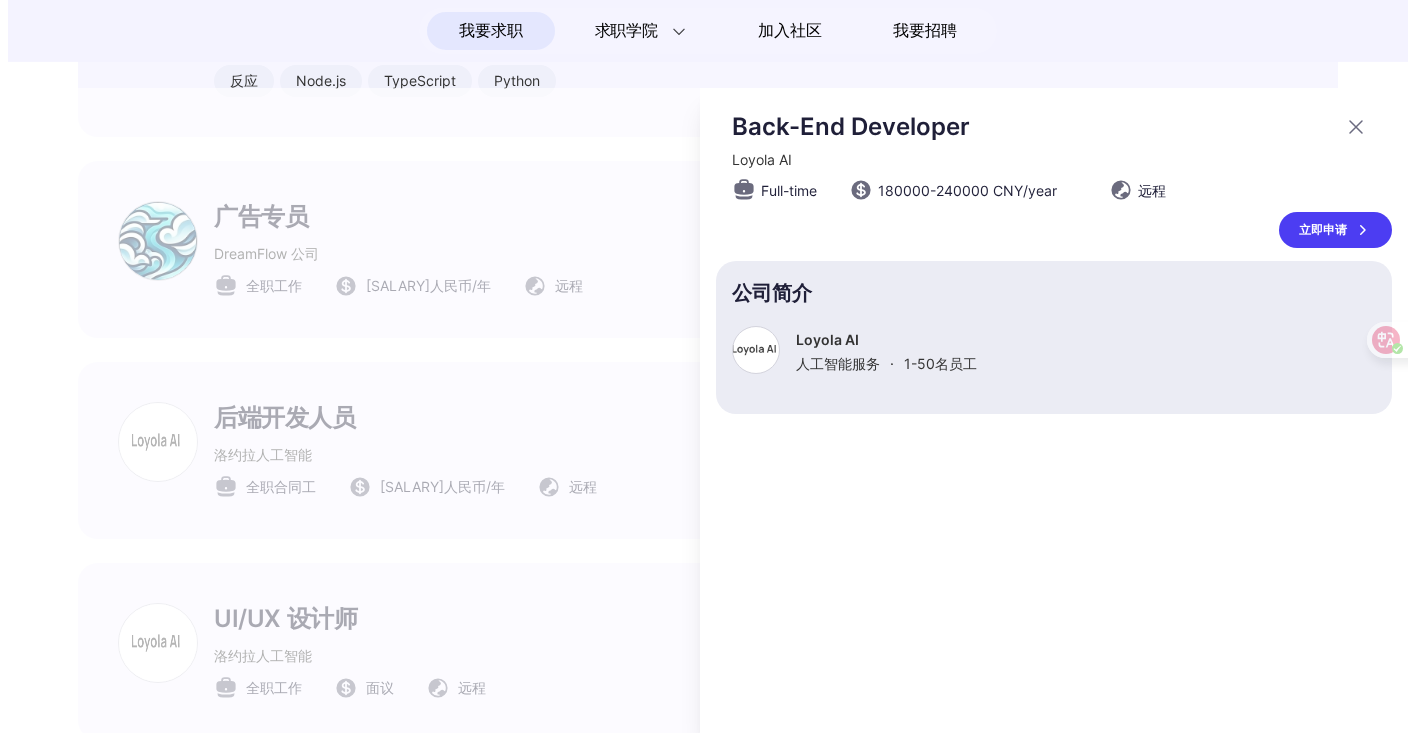 scroll, scrollTop: 0, scrollLeft: 0, axis: both 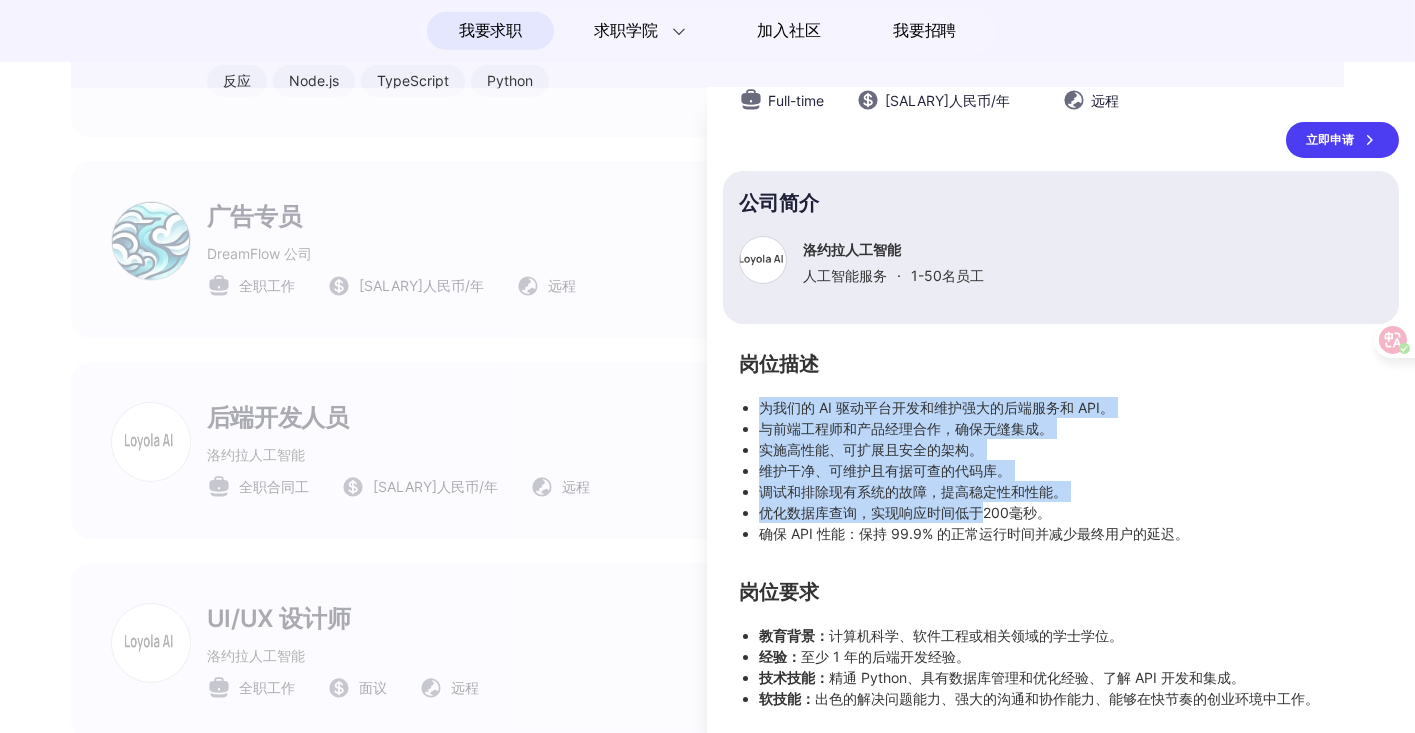 drag, startPoint x: 753, startPoint y: 412, endPoint x: 987, endPoint y: 515, distance: 255.6658 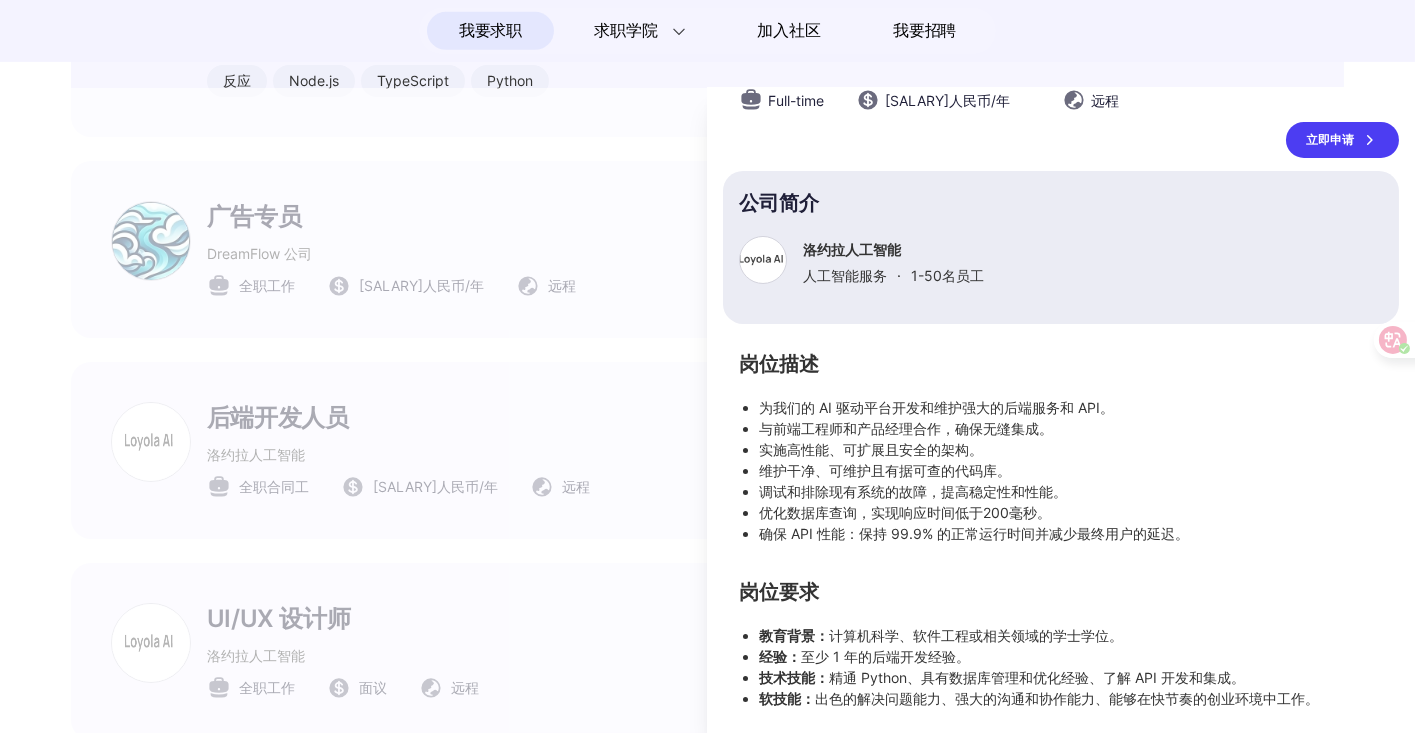 drag, startPoint x: 987, startPoint y: 515, endPoint x: 936, endPoint y: 611, distance: 108.706024 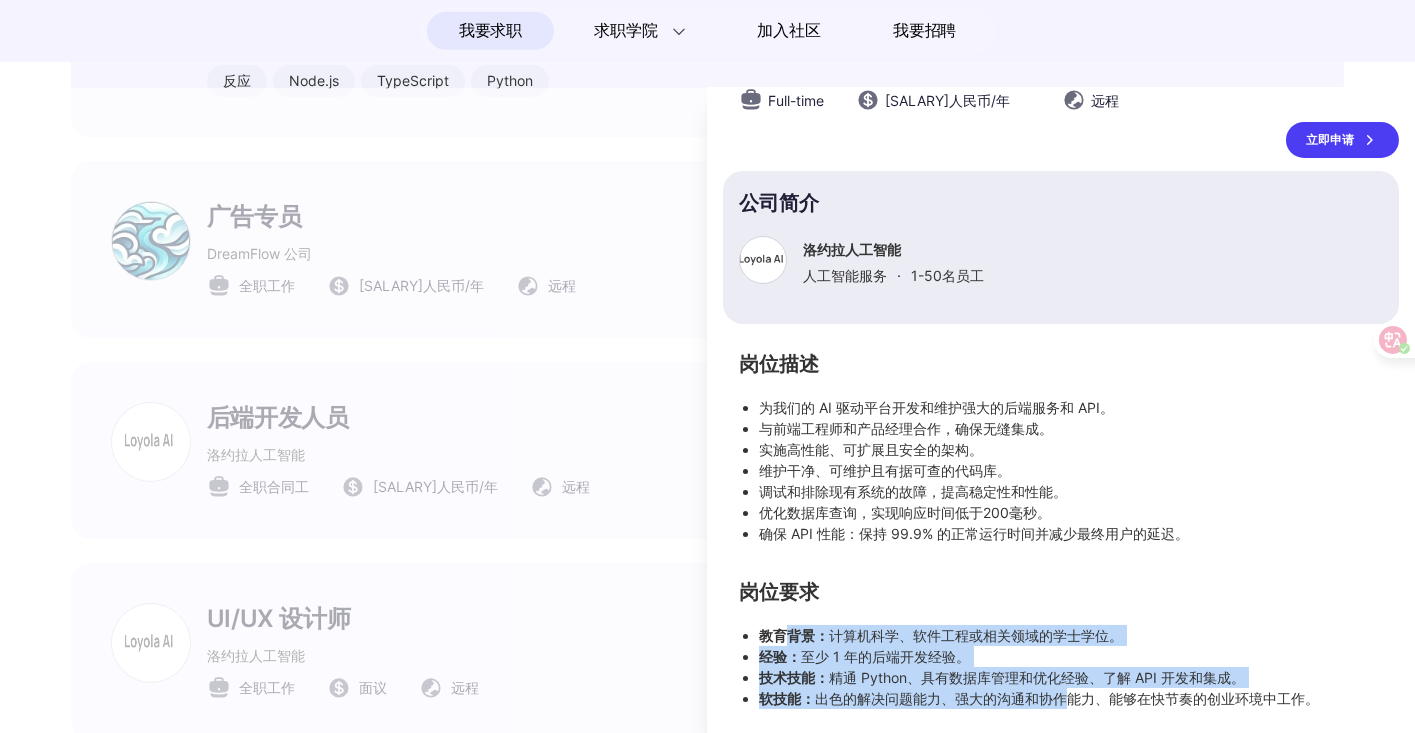 drag, startPoint x: 796, startPoint y: 629, endPoint x: 1062, endPoint y: 698, distance: 274.80356 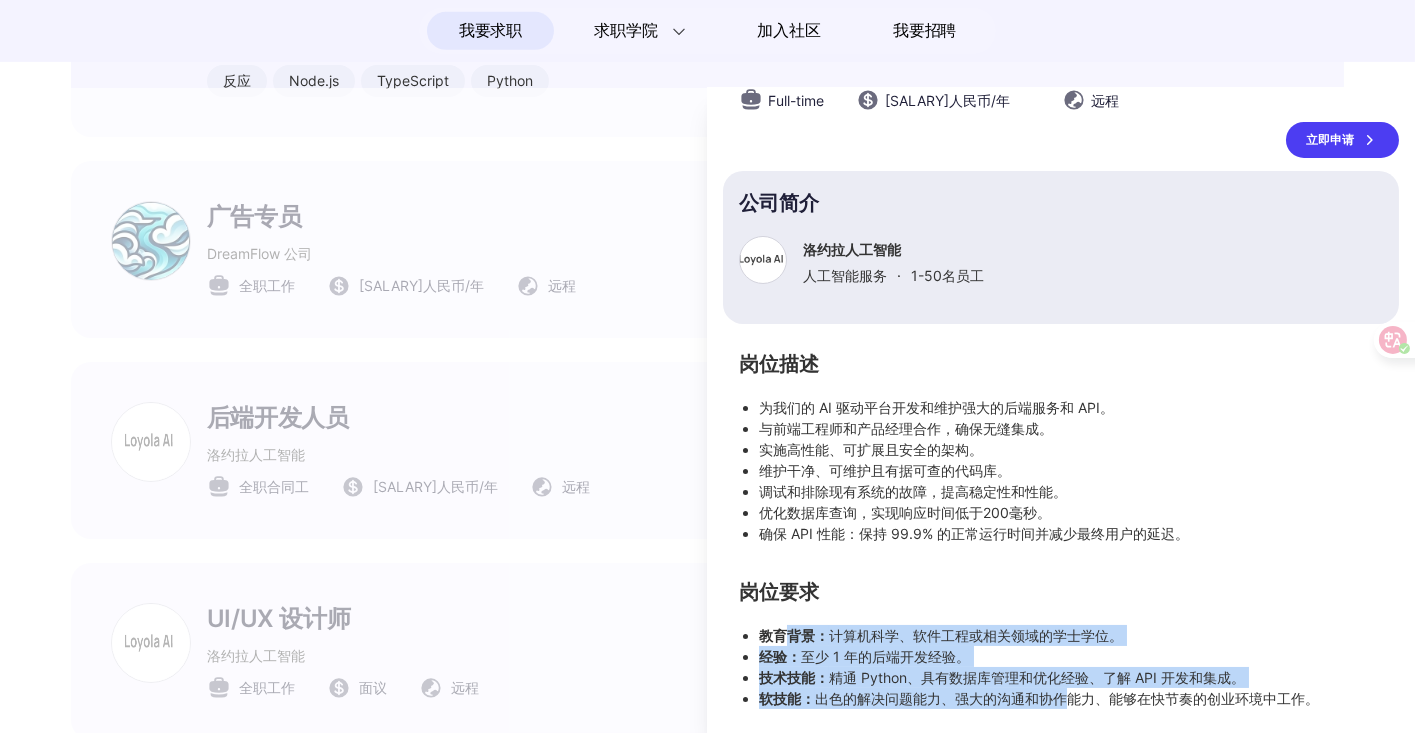 click on "技术技能：  精通 Python、具有数据库管理和优化经验、了解 API 开发和集成。" at bounding box center (1002, 677) 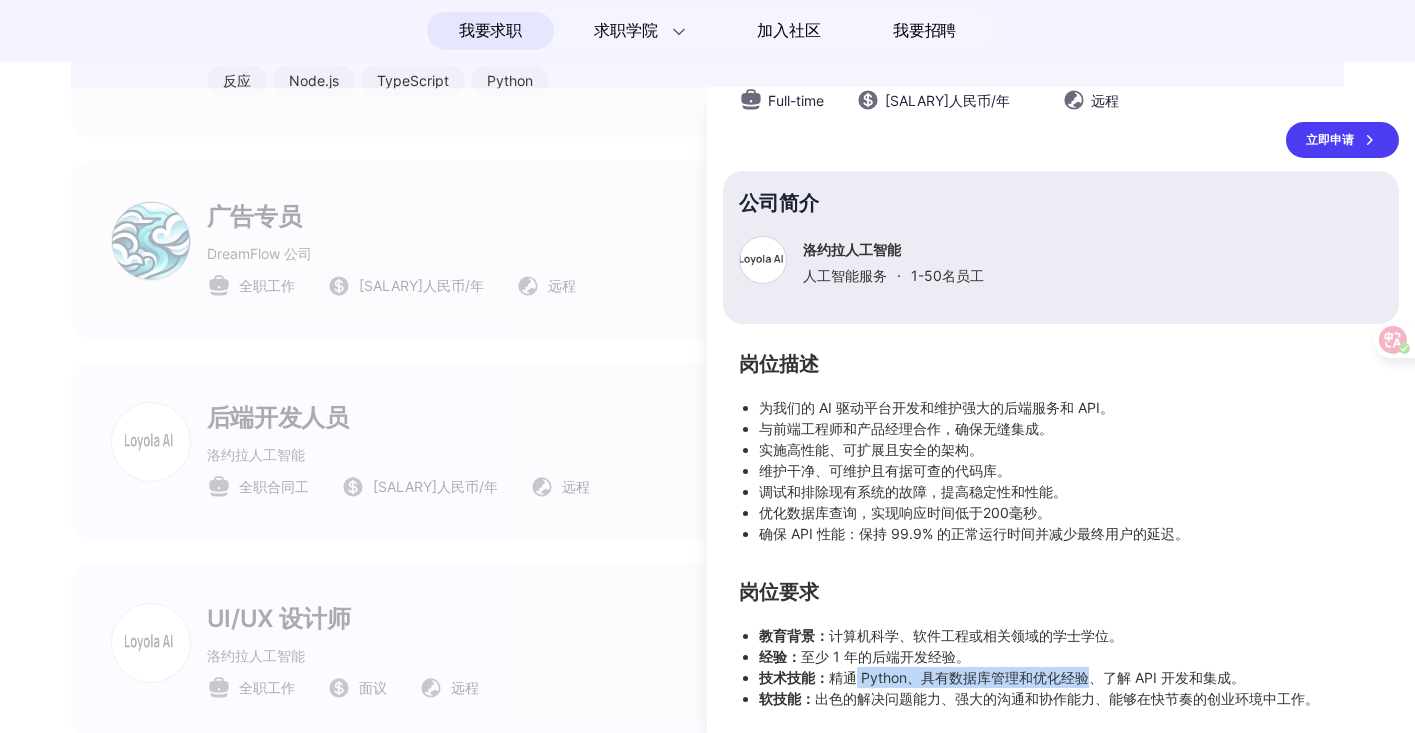 drag, startPoint x: 840, startPoint y: 668, endPoint x: 1068, endPoint y: 673, distance: 228.05482 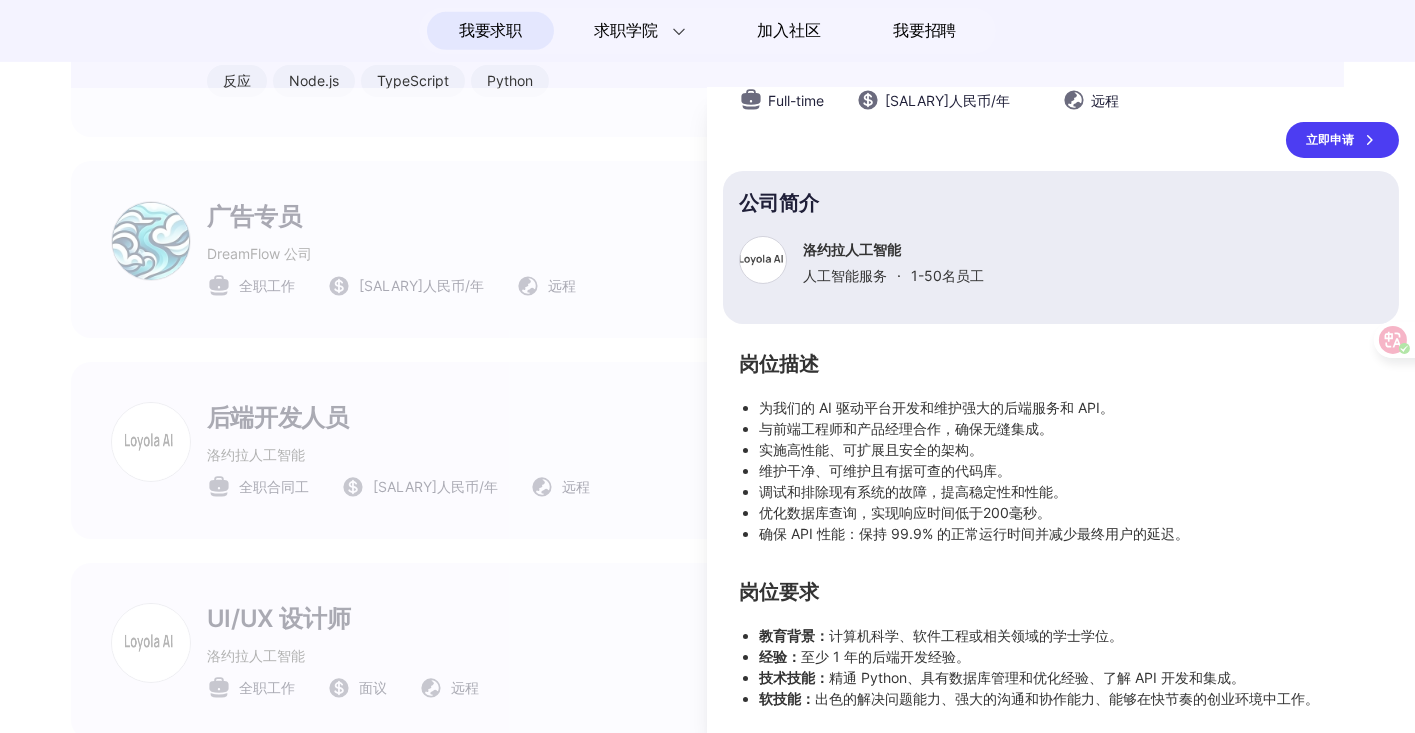 drag, startPoint x: 1068, startPoint y: 673, endPoint x: 951, endPoint y: 709, distance: 122.41323 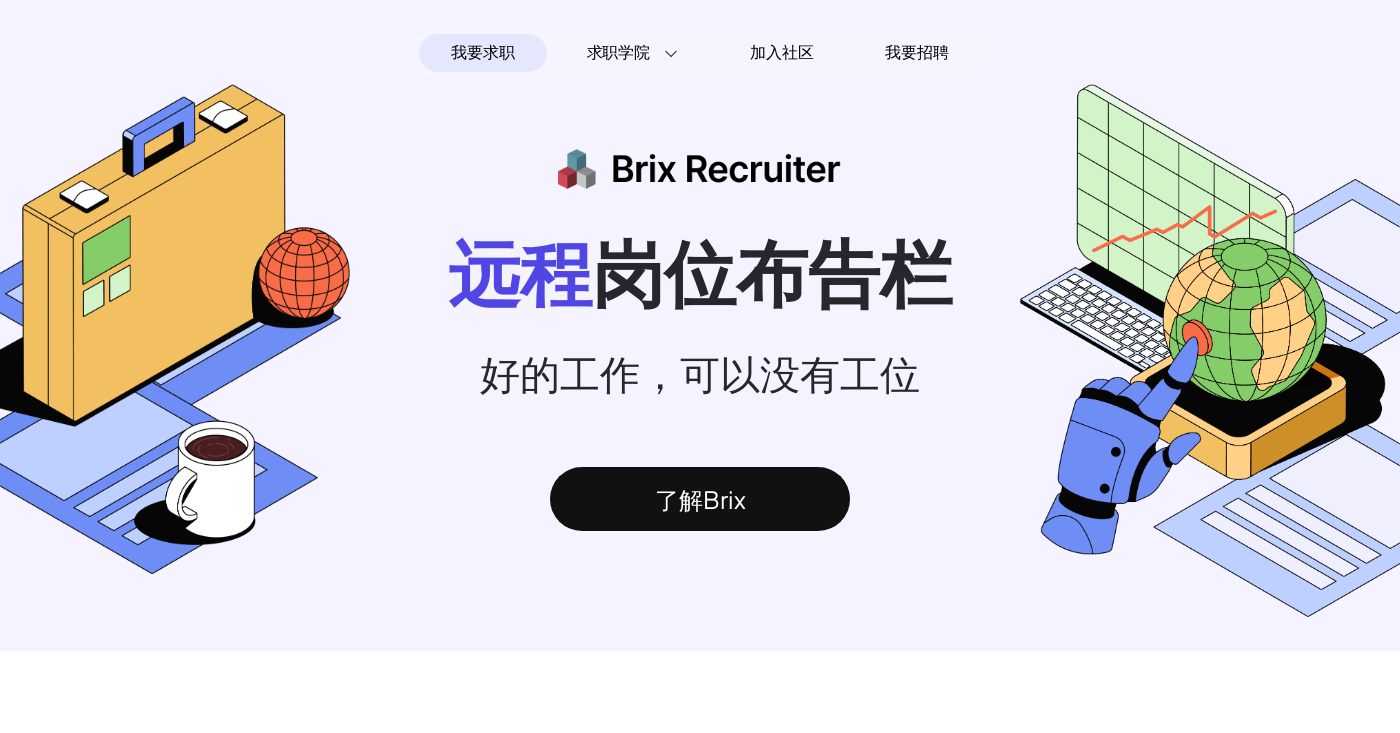 scroll, scrollTop: 0, scrollLeft: 0, axis: both 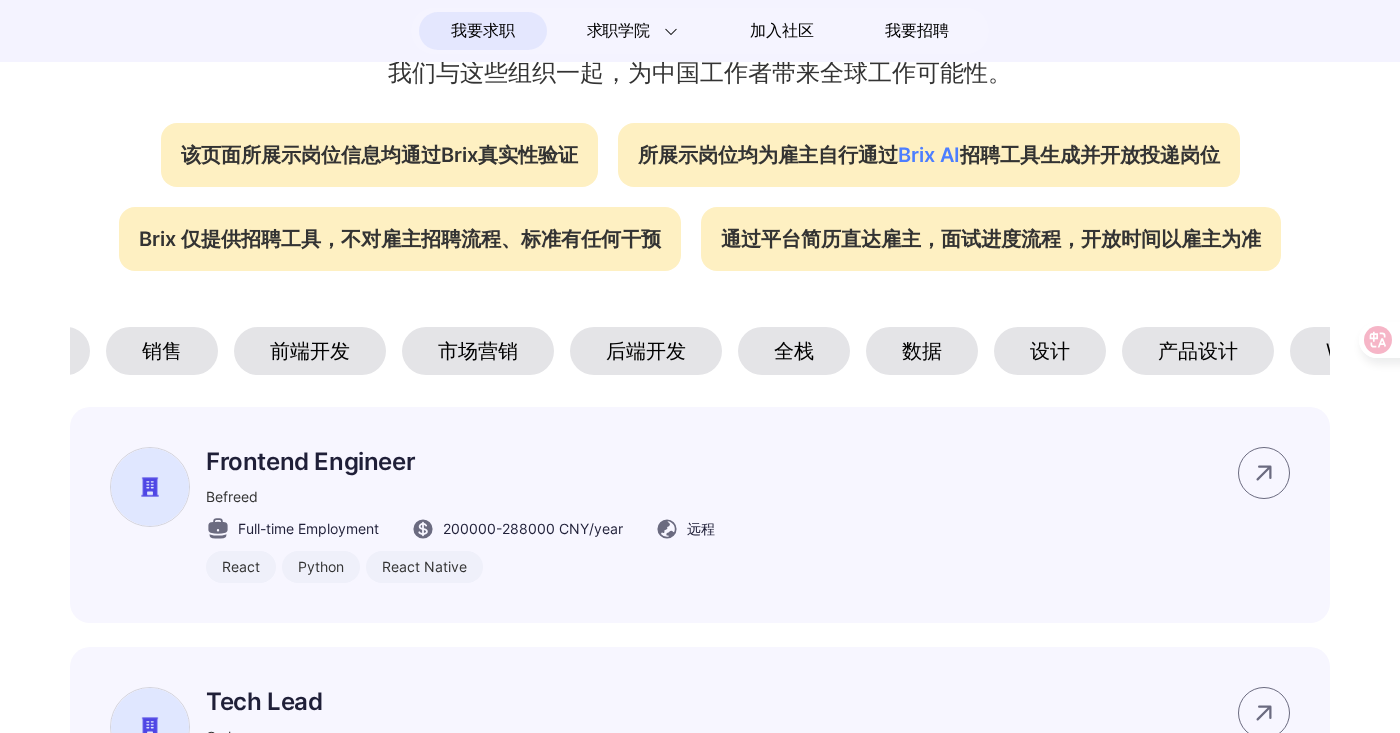 click on "后端开发" at bounding box center (646, 351) 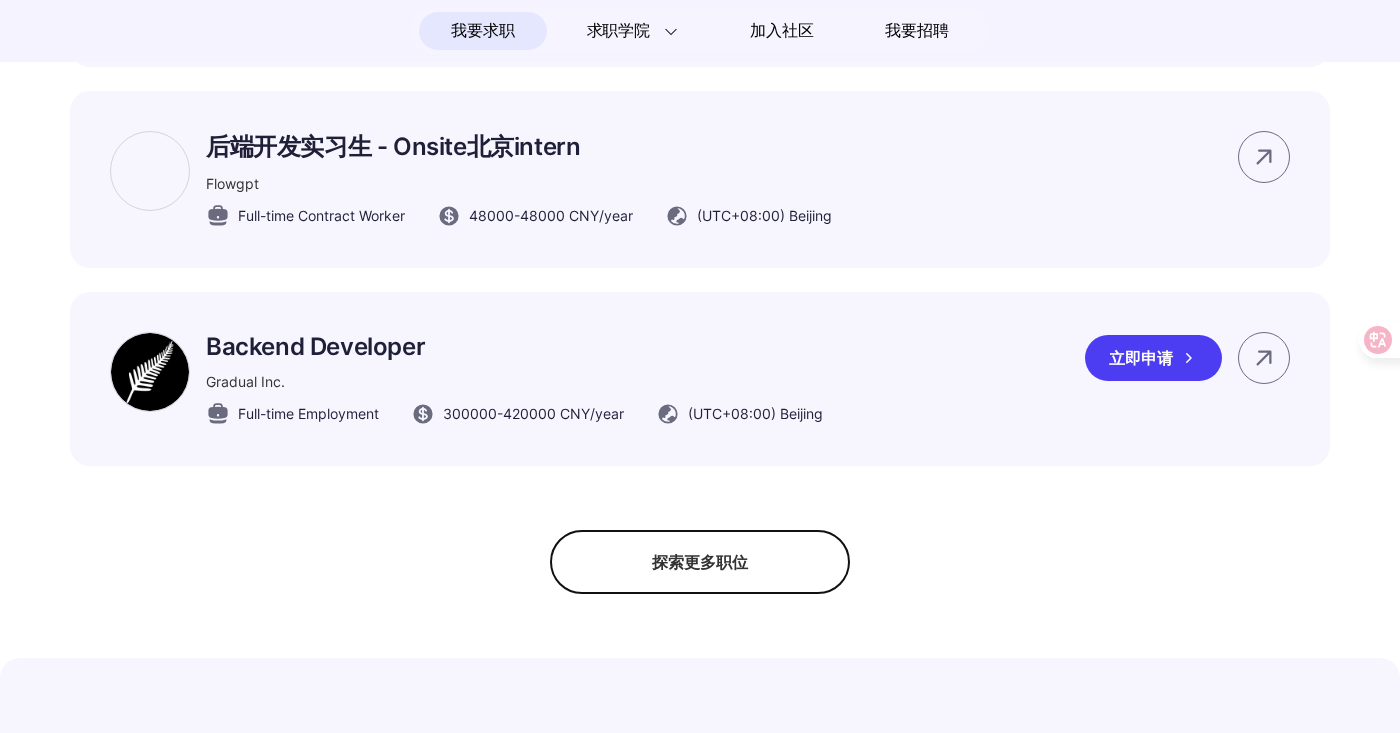 scroll, scrollTop: 1508, scrollLeft: 0, axis: vertical 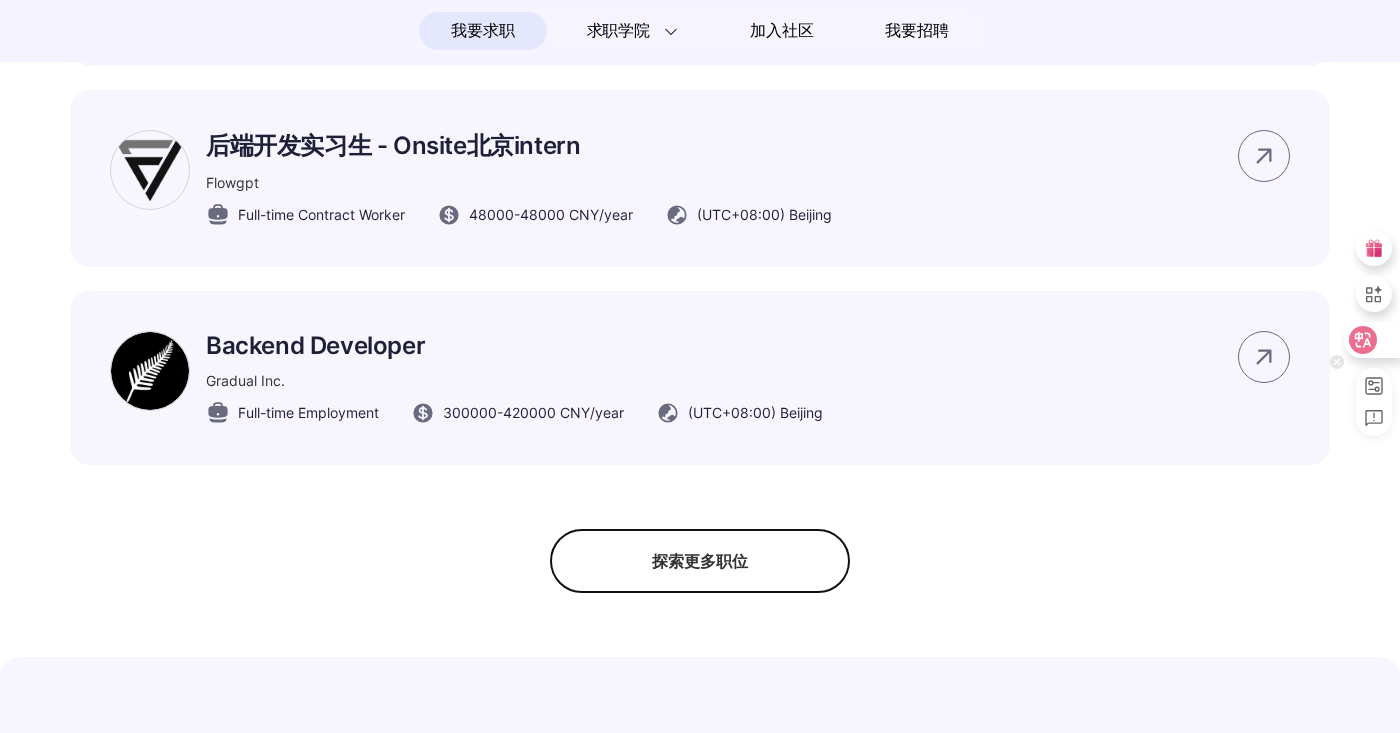 click 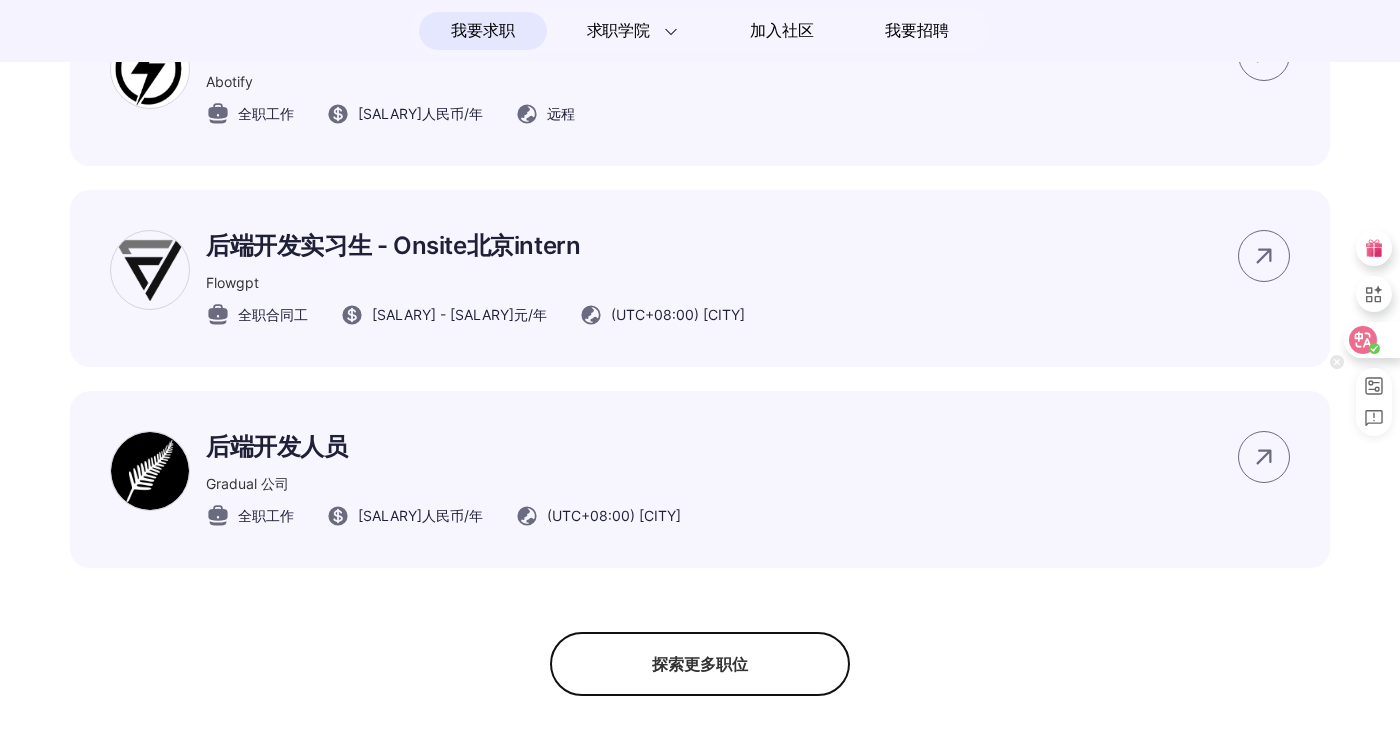 scroll, scrollTop: 1407, scrollLeft: 0, axis: vertical 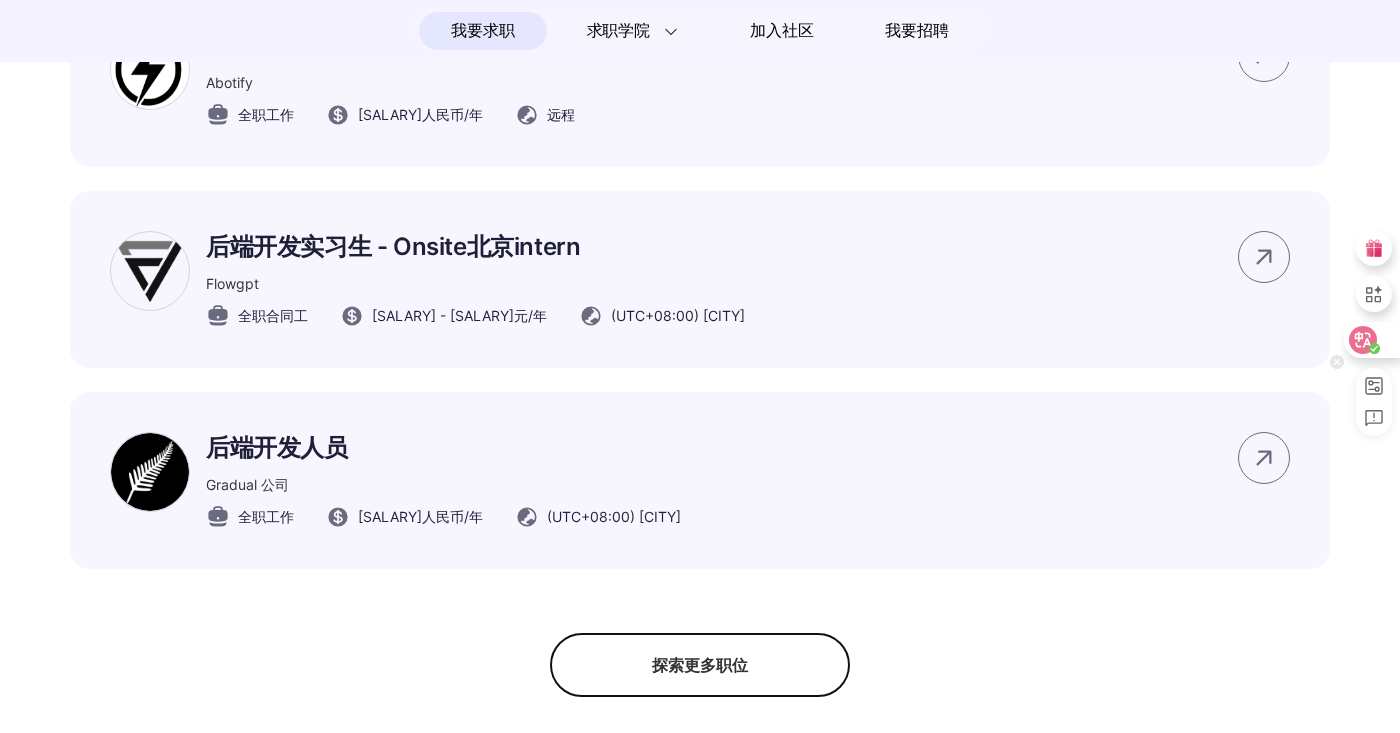 click 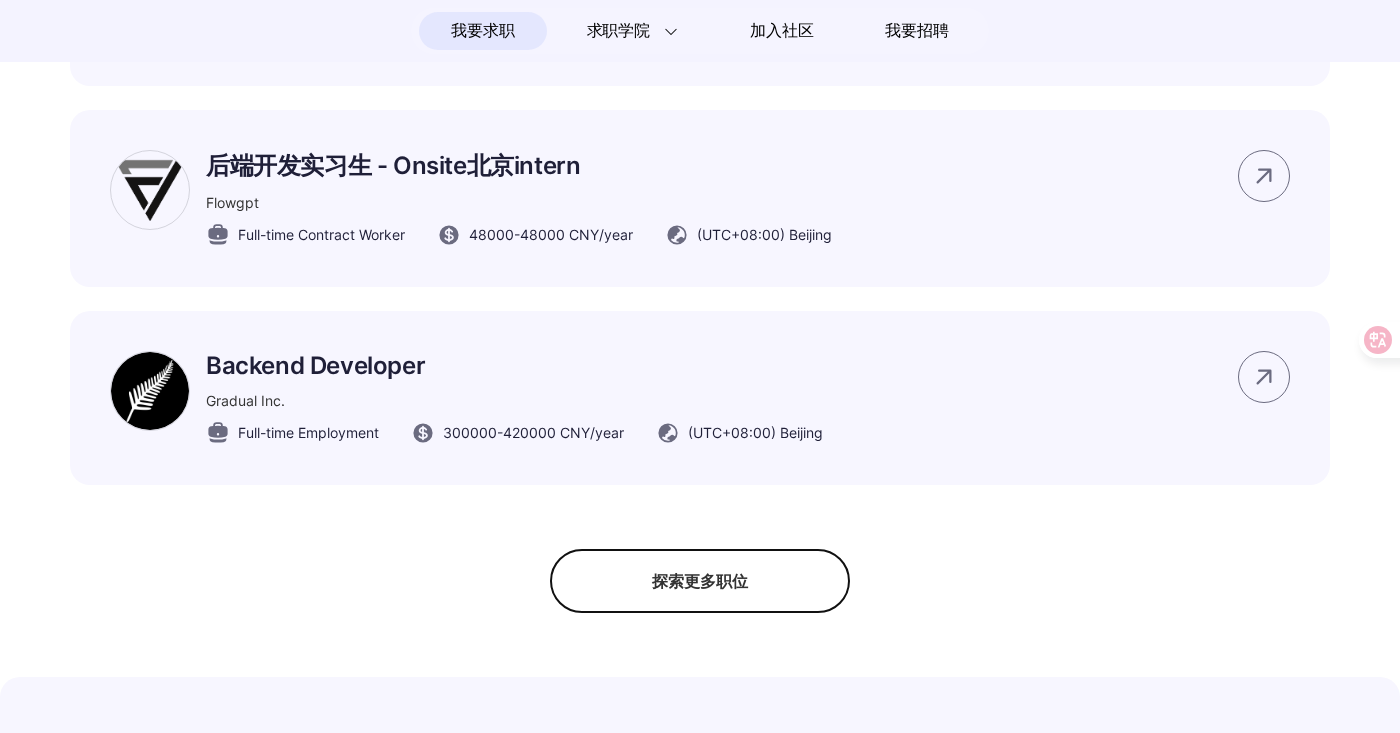 click on "探索更多职位" at bounding box center (700, 581) 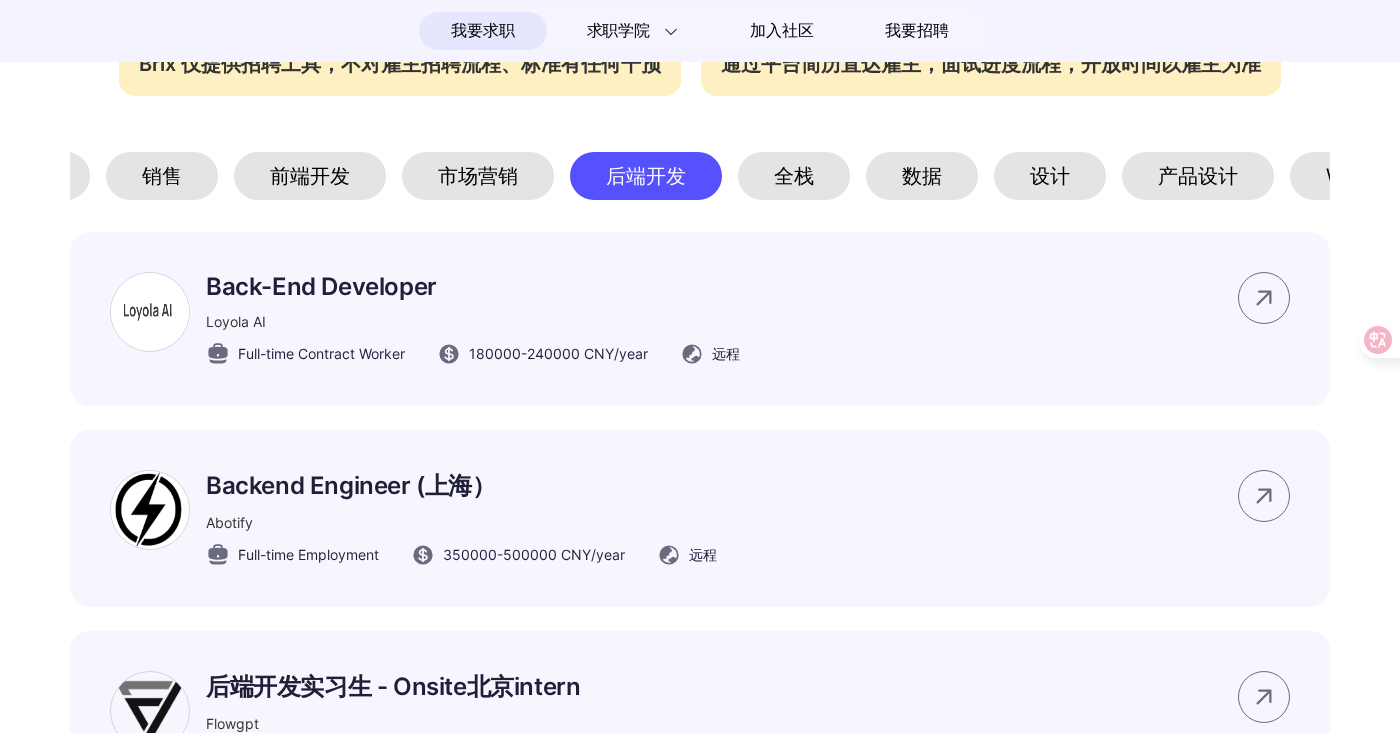 scroll, scrollTop: 965, scrollLeft: 0, axis: vertical 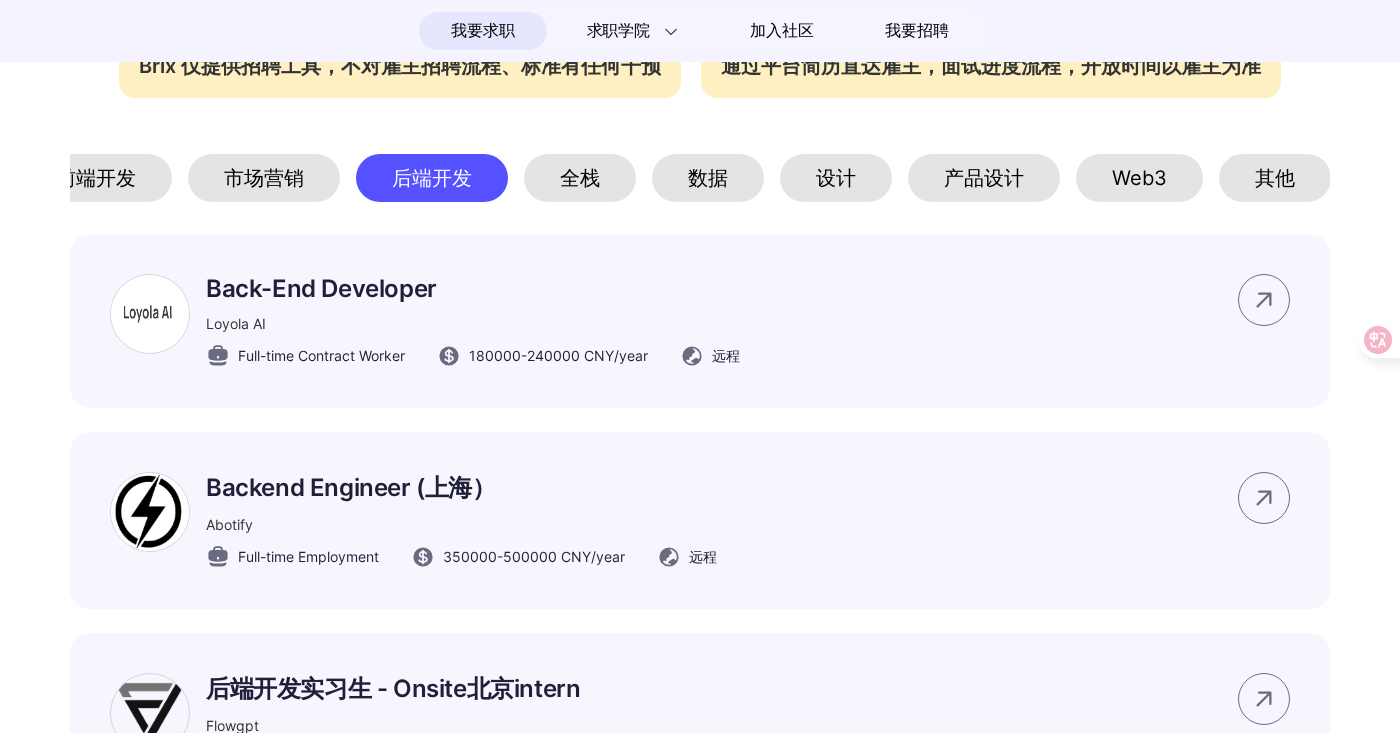 click on "Web3" at bounding box center [1139, 178] 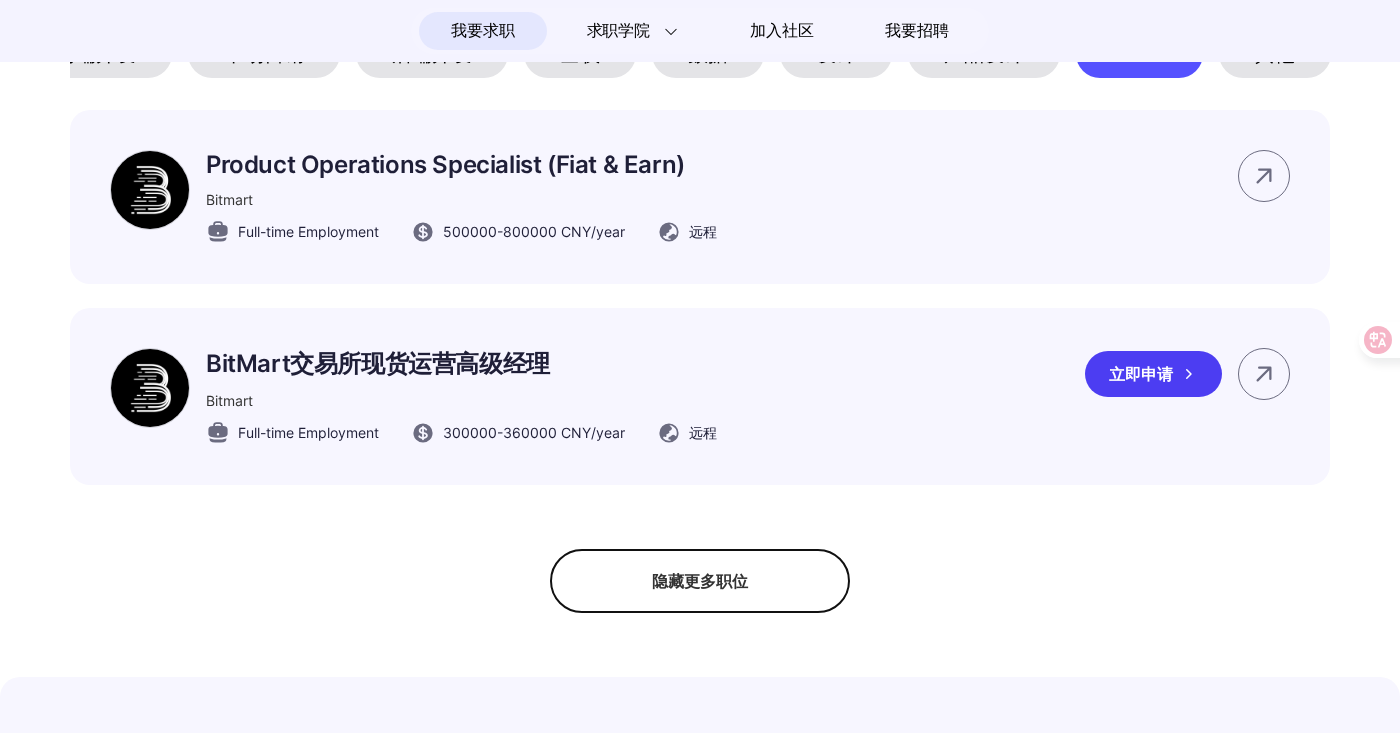 scroll, scrollTop: 1090, scrollLeft: 0, axis: vertical 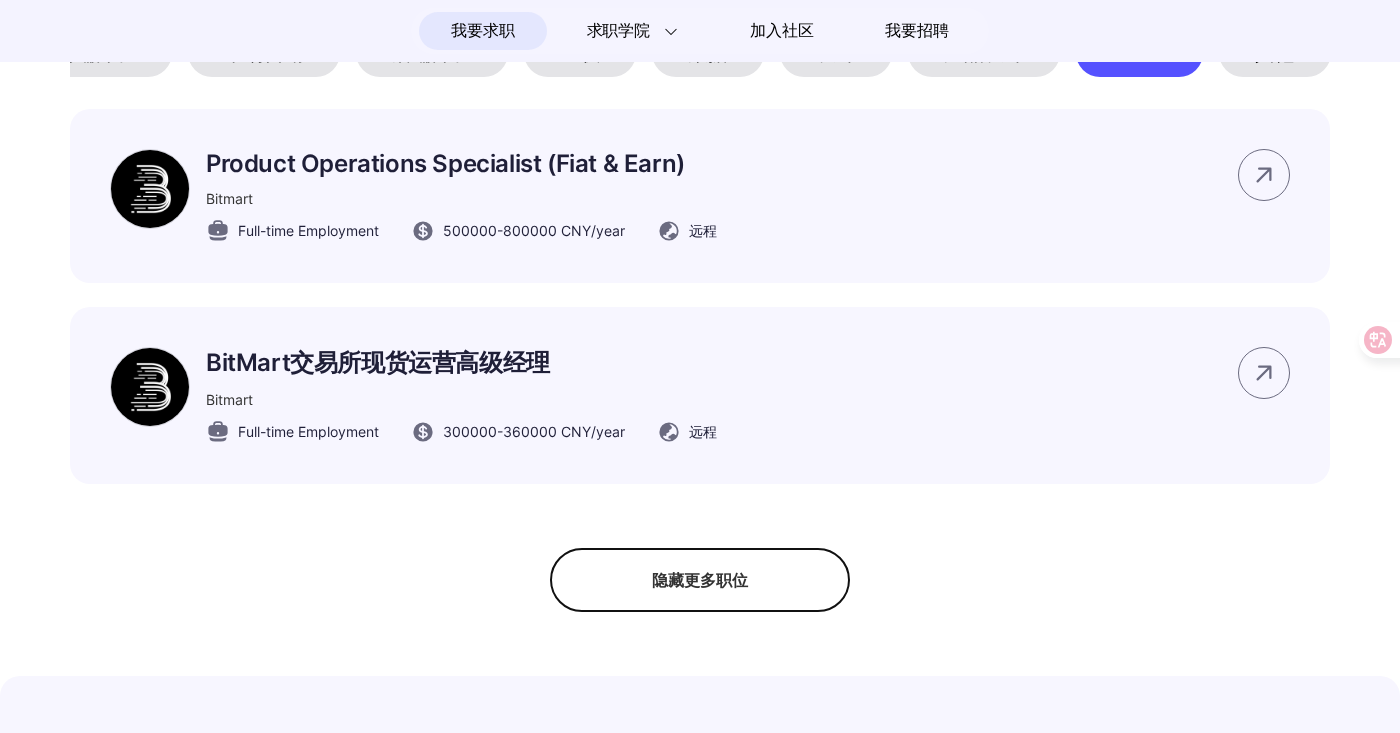 click on "隐藏更多职位" at bounding box center (700, 580) 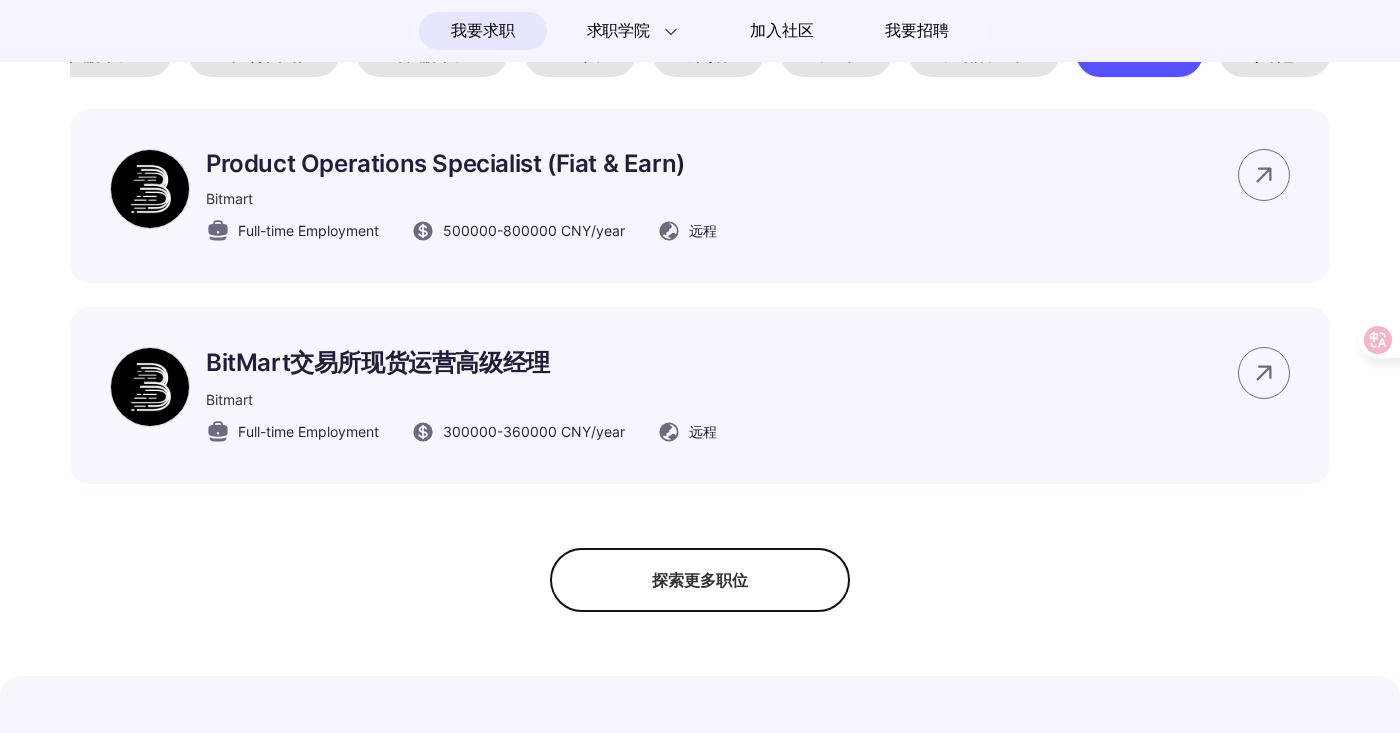 click on "探索更多职位" at bounding box center [700, 580] 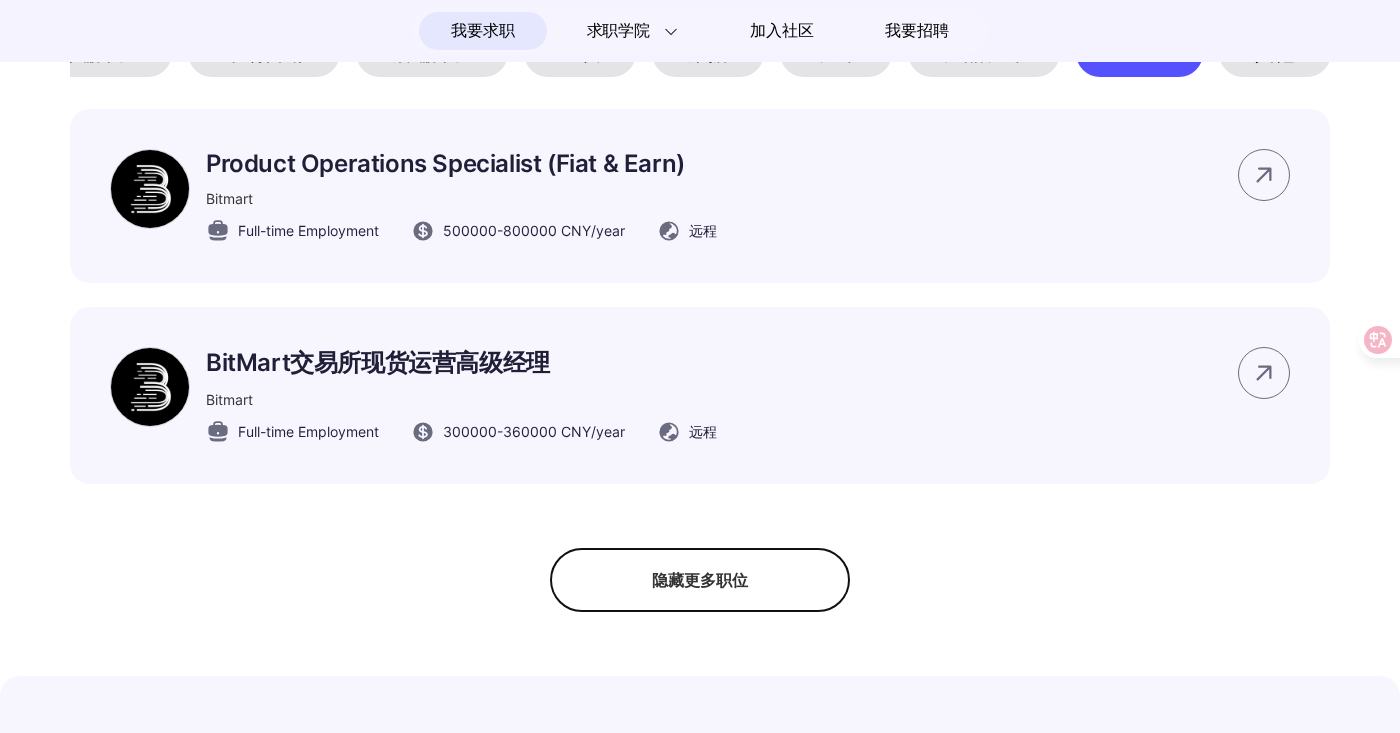 click on "隐藏更多职位" at bounding box center (700, 580) 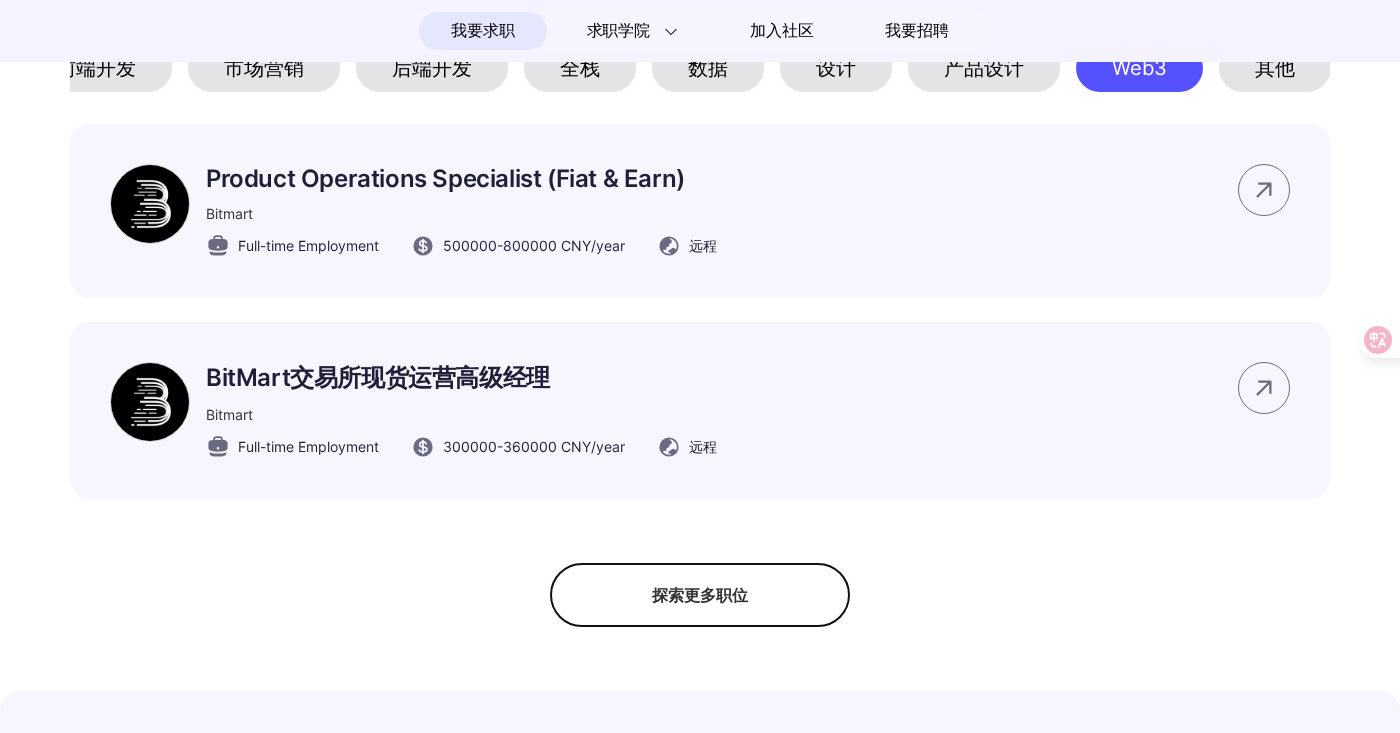 scroll, scrollTop: 1074, scrollLeft: 0, axis: vertical 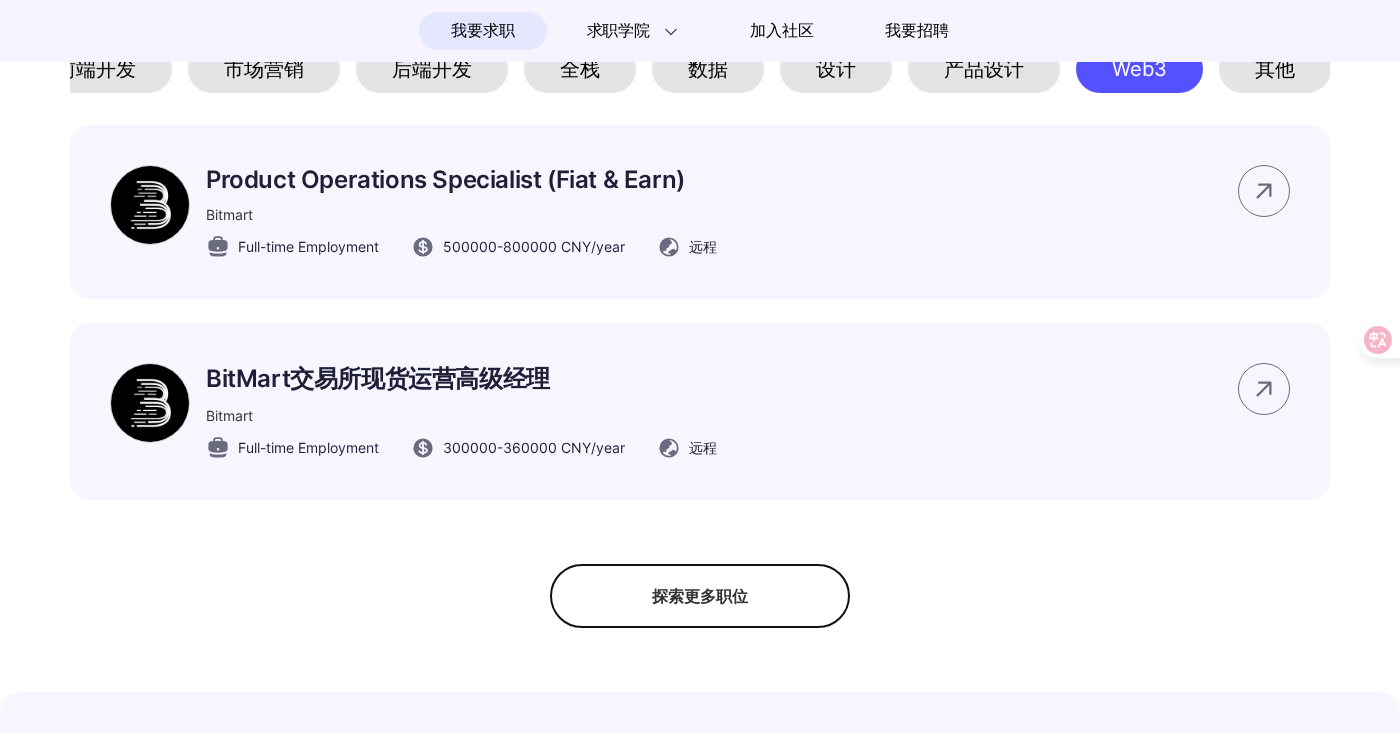 click on "探索更多职位" at bounding box center (700, 596) 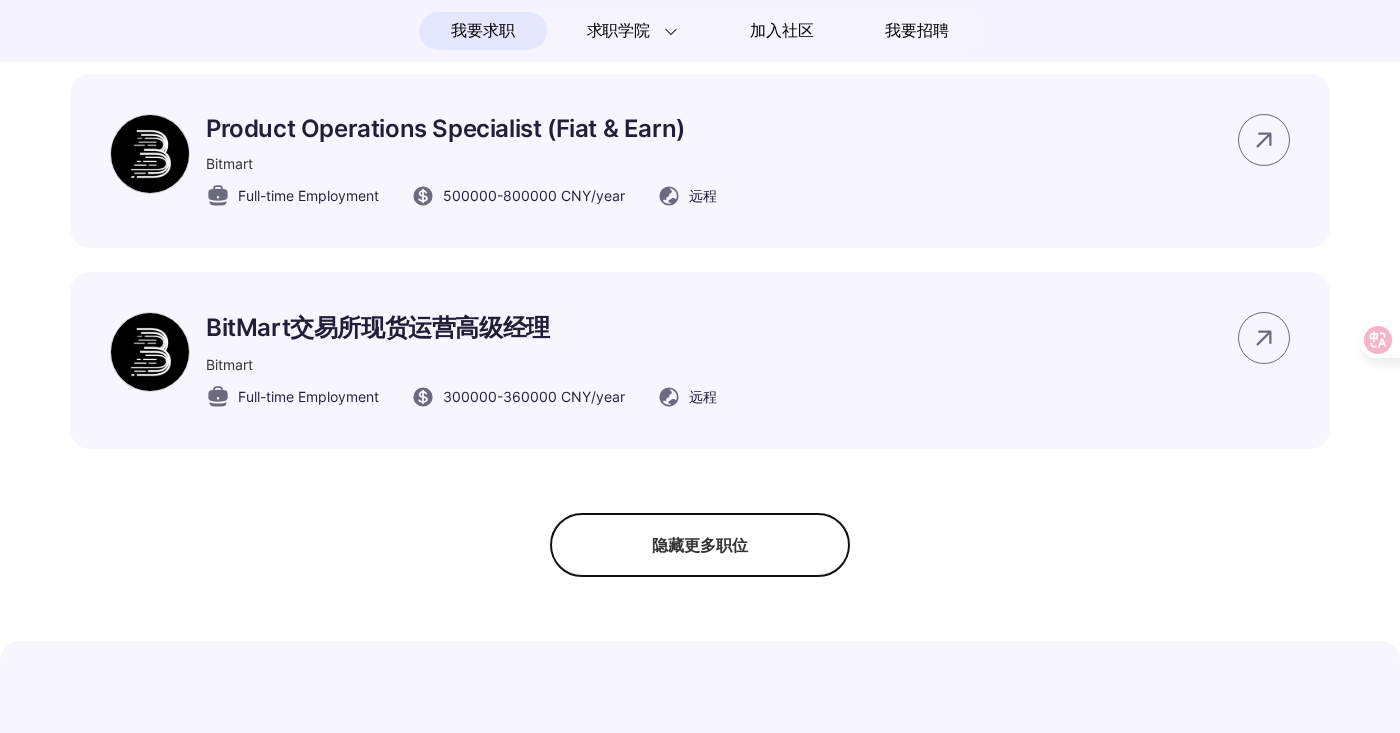 scroll, scrollTop: 1127, scrollLeft: 0, axis: vertical 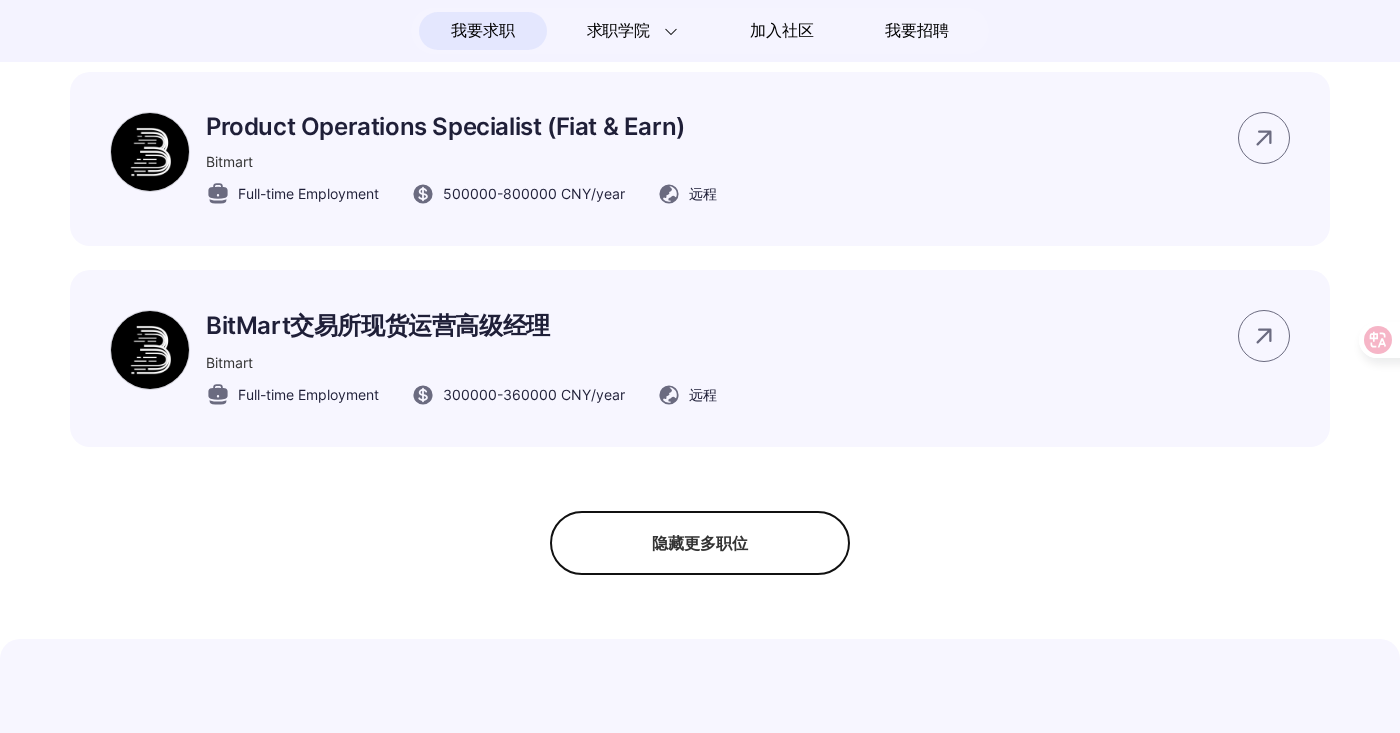 click on "隐藏更多职位" at bounding box center [700, 543] 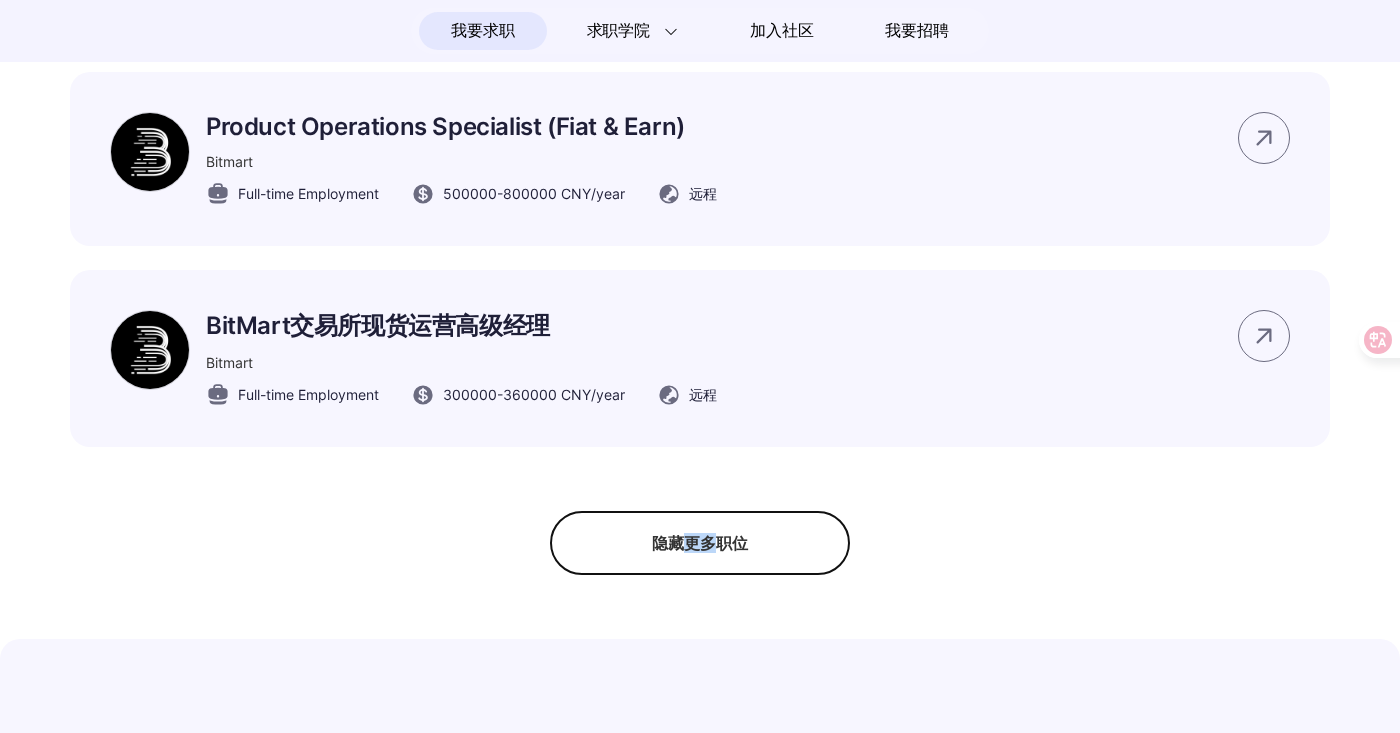 click on "隐藏更多职位" at bounding box center [700, 543] 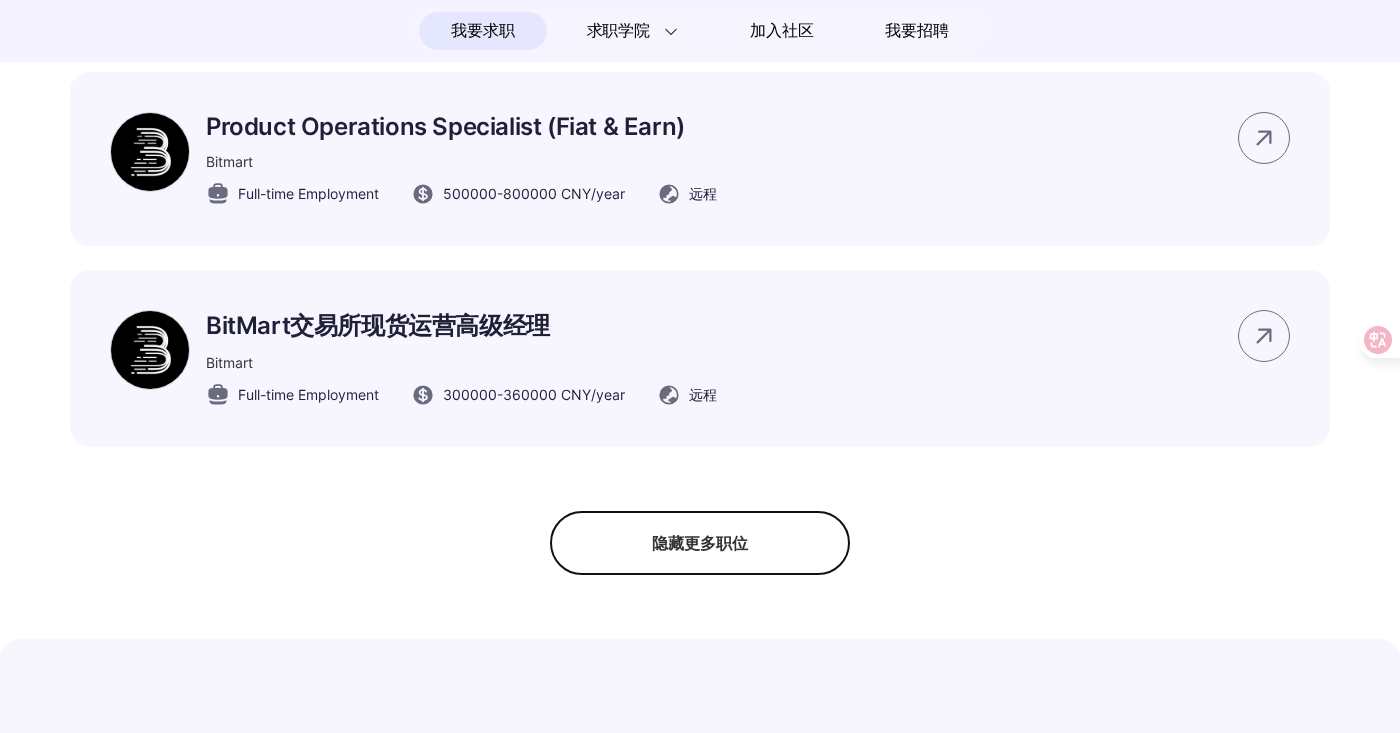 click on "隐藏更多职位" at bounding box center [700, 543] 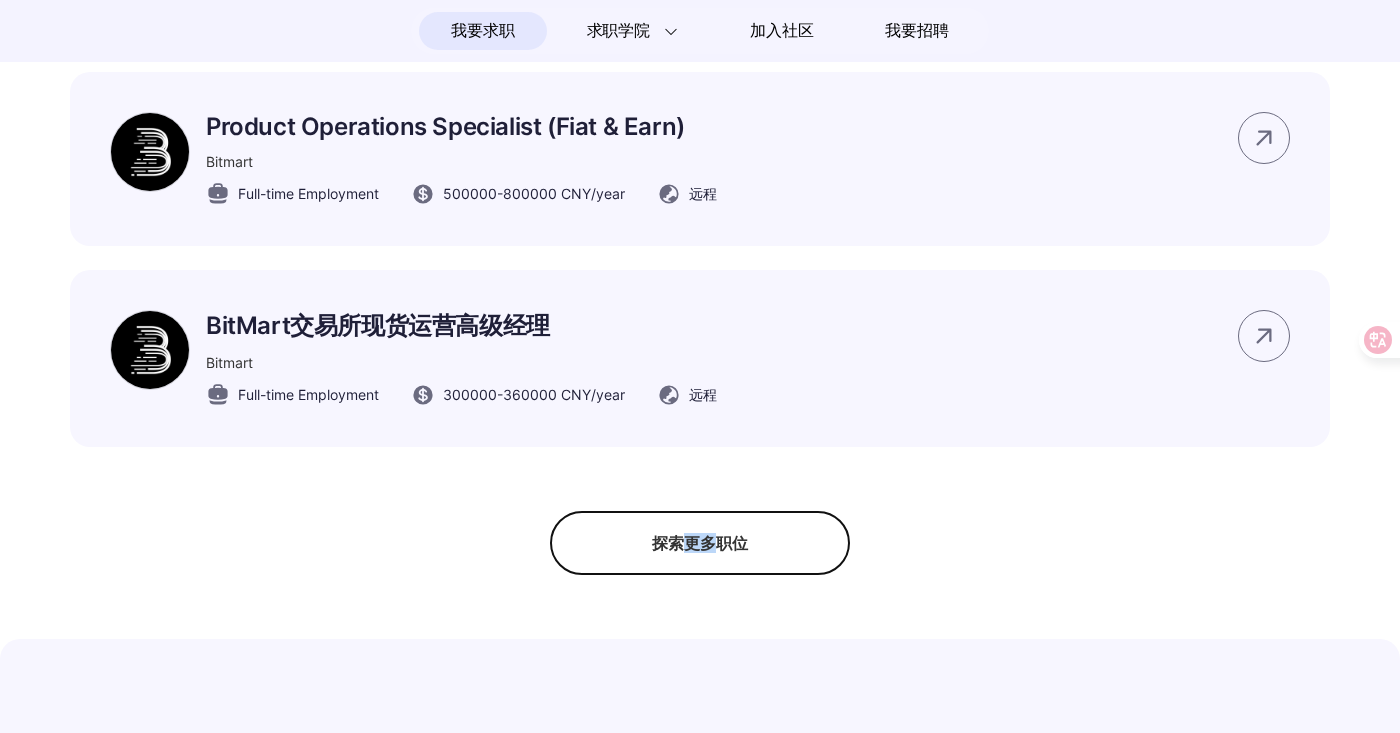 click on "探索更多职位" at bounding box center [700, 543] 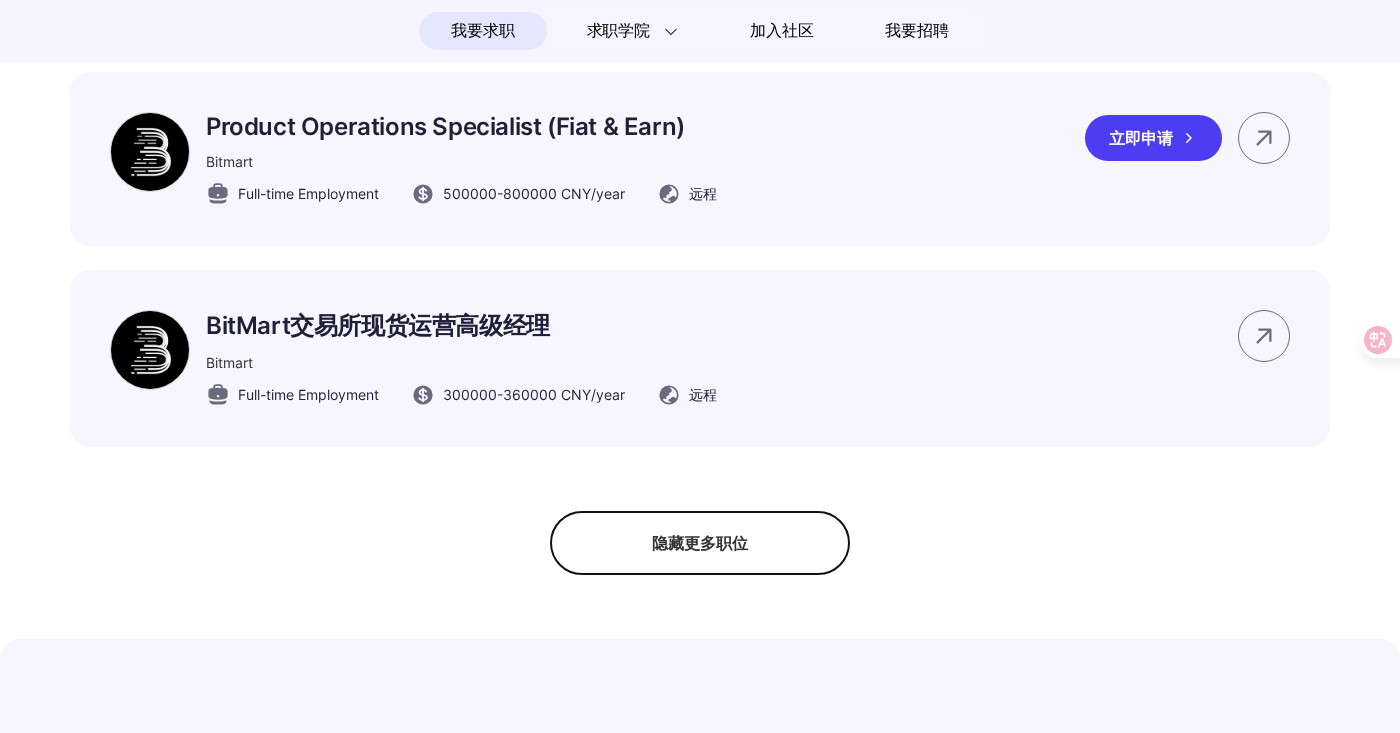click on "立即申请" at bounding box center [1153, 138] 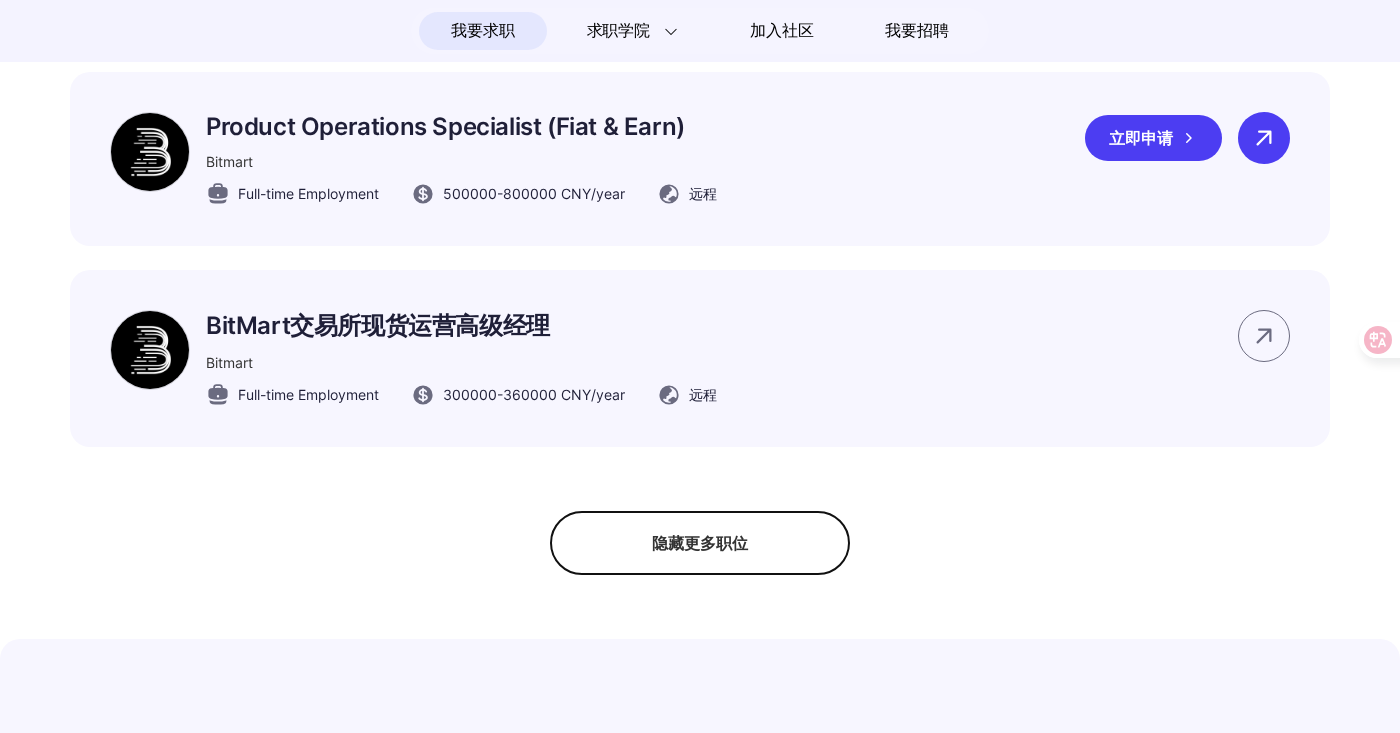 click 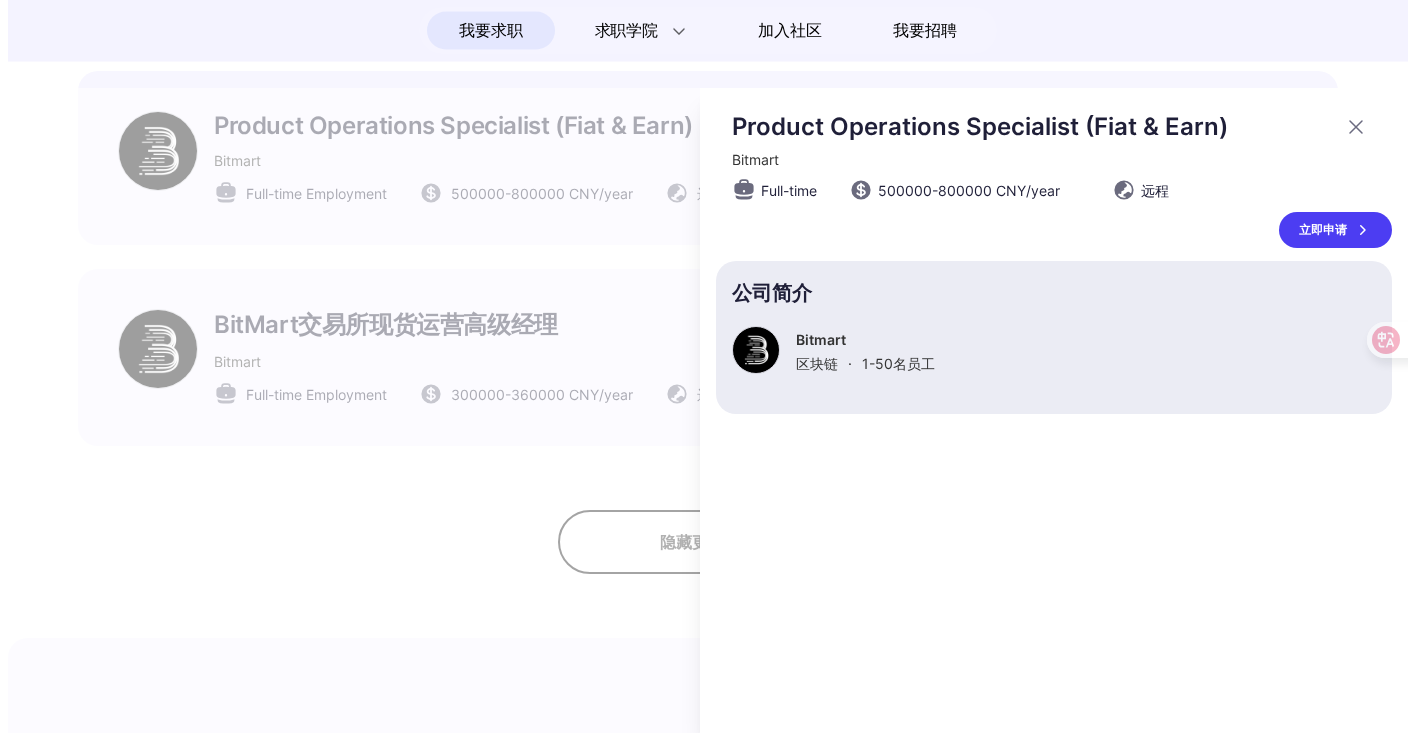 scroll, scrollTop: 0, scrollLeft: 0, axis: both 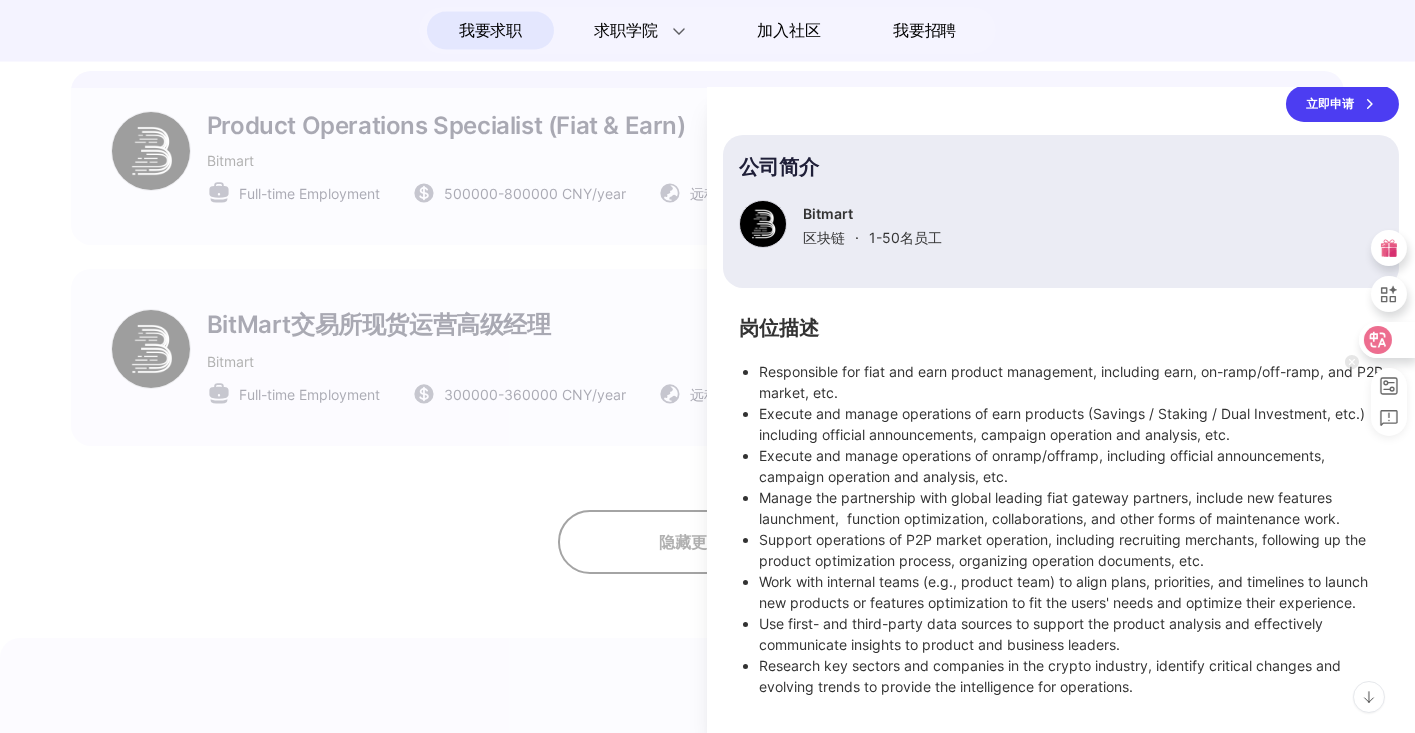 click 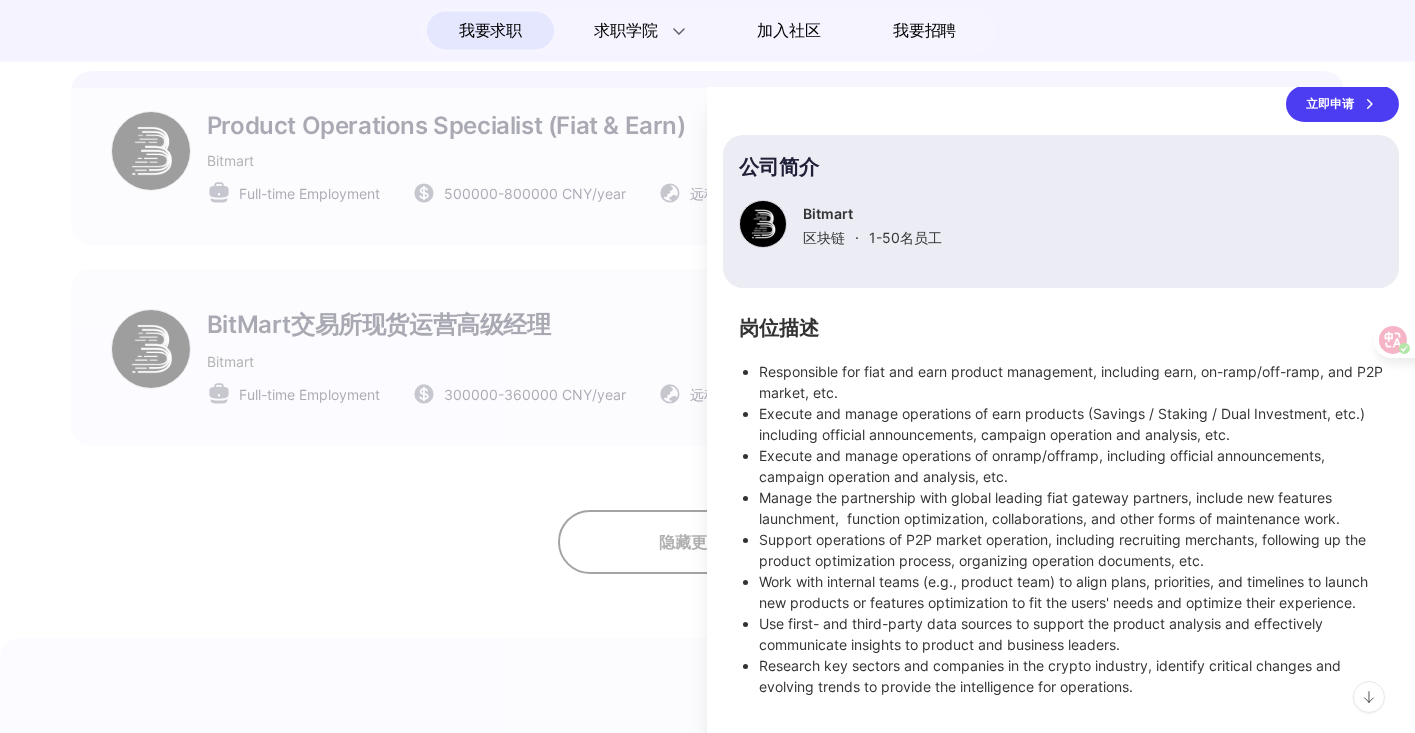 scroll, scrollTop: 231, scrollLeft: 0, axis: vertical 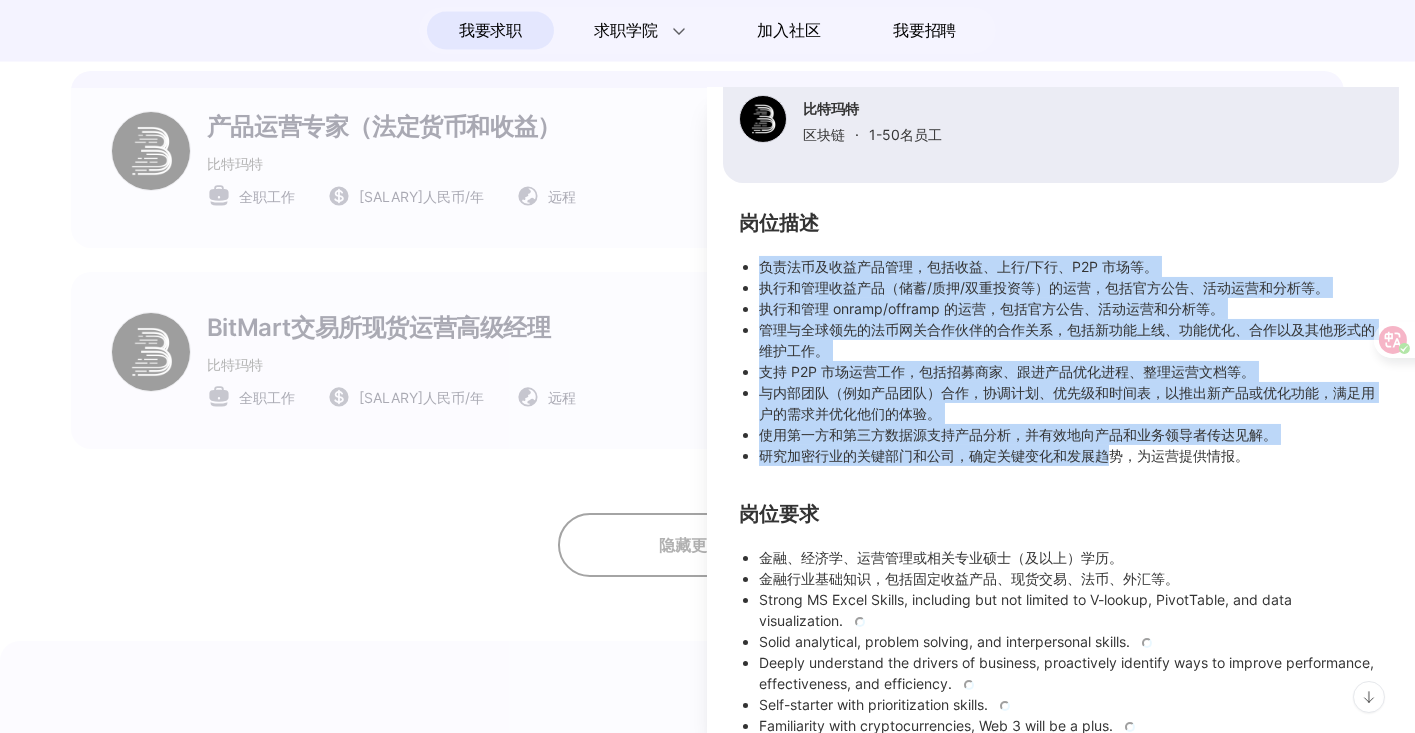 drag, startPoint x: 770, startPoint y: 264, endPoint x: 1111, endPoint y: 463, distance: 394.81894 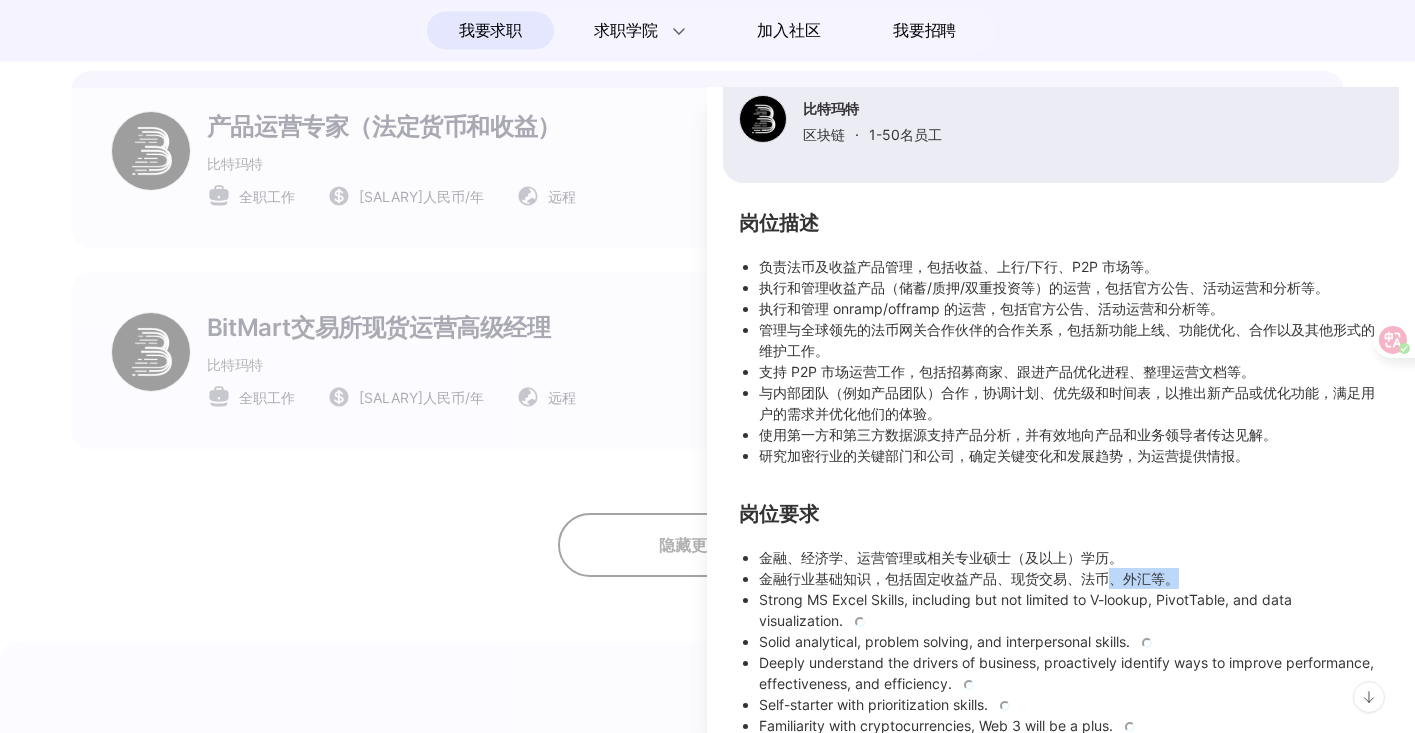 drag, startPoint x: 1111, startPoint y: 463, endPoint x: 1106, endPoint y: 590, distance: 127.09839 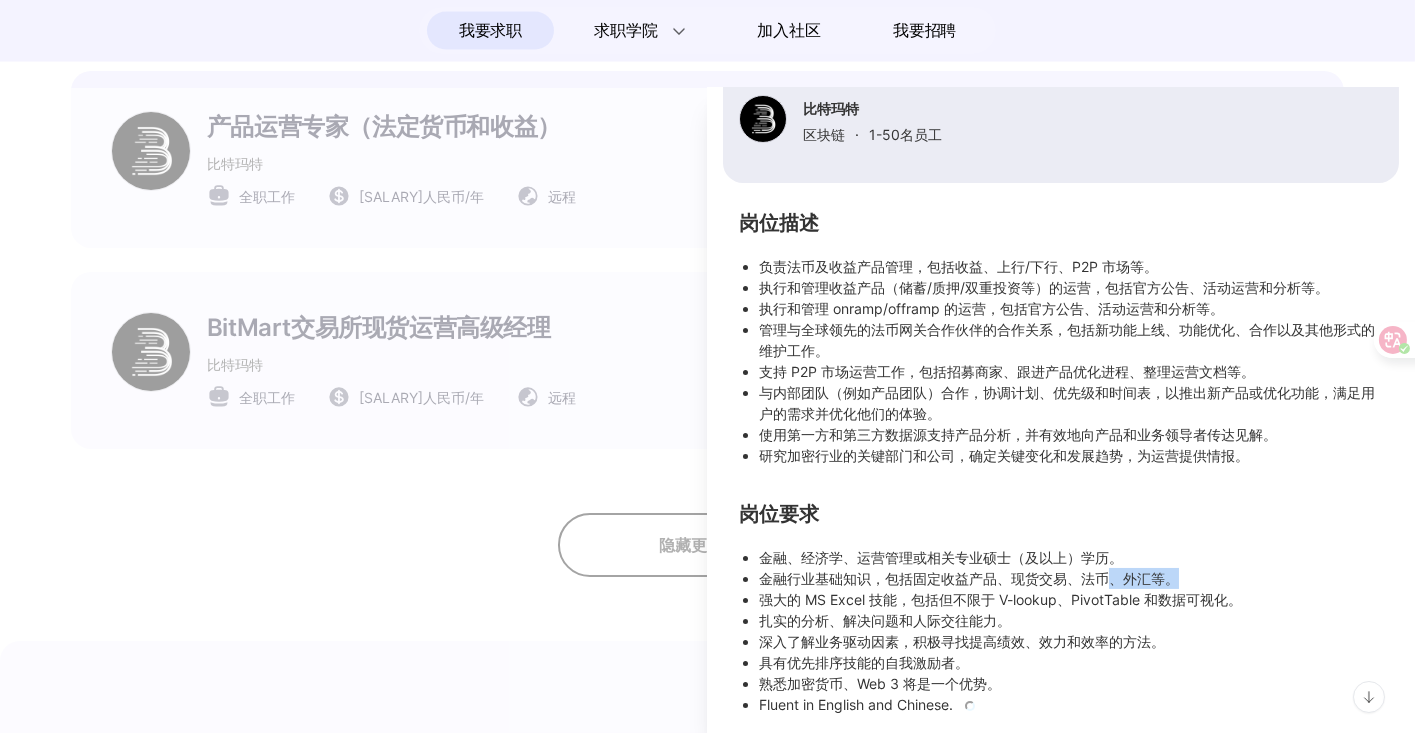 scroll, scrollTop: 238, scrollLeft: 0, axis: vertical 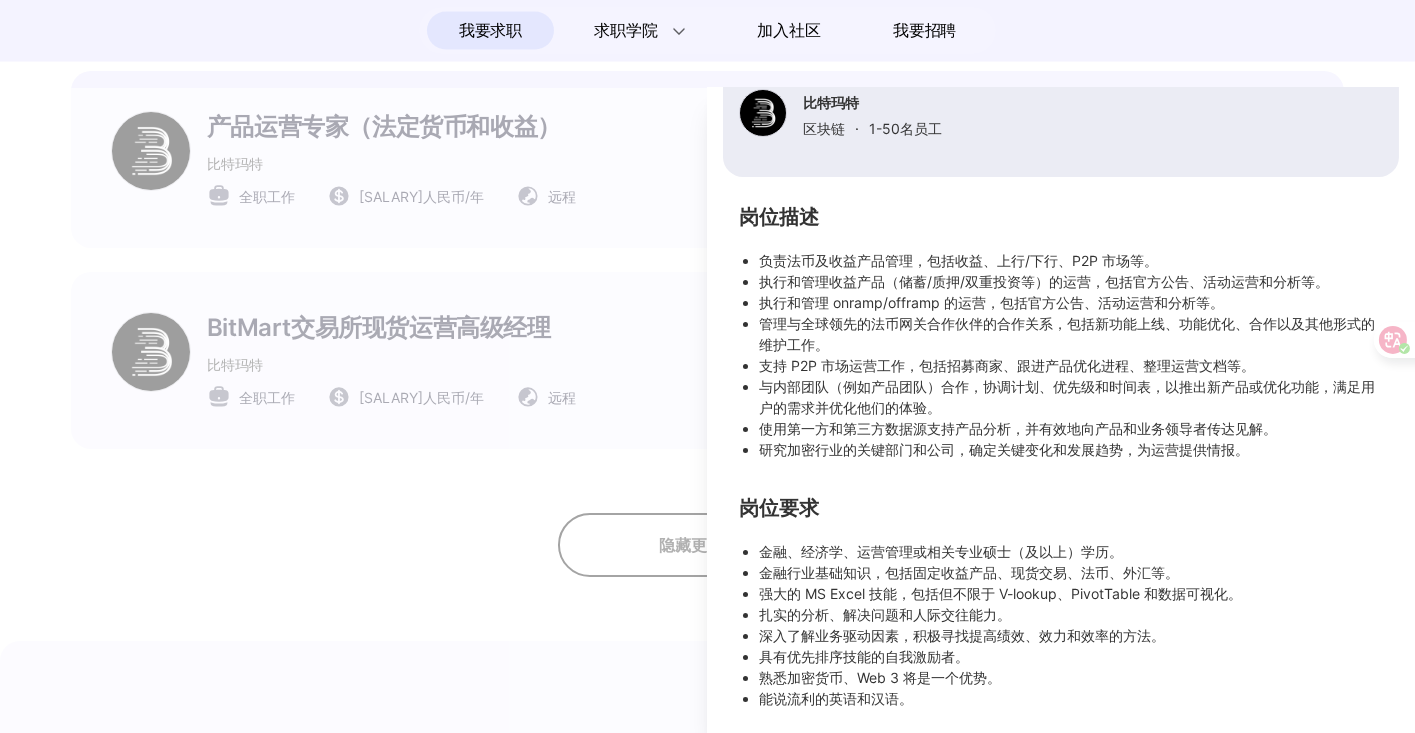 click on "具有优先排序技能的自我激励者。" at bounding box center (1071, 656) 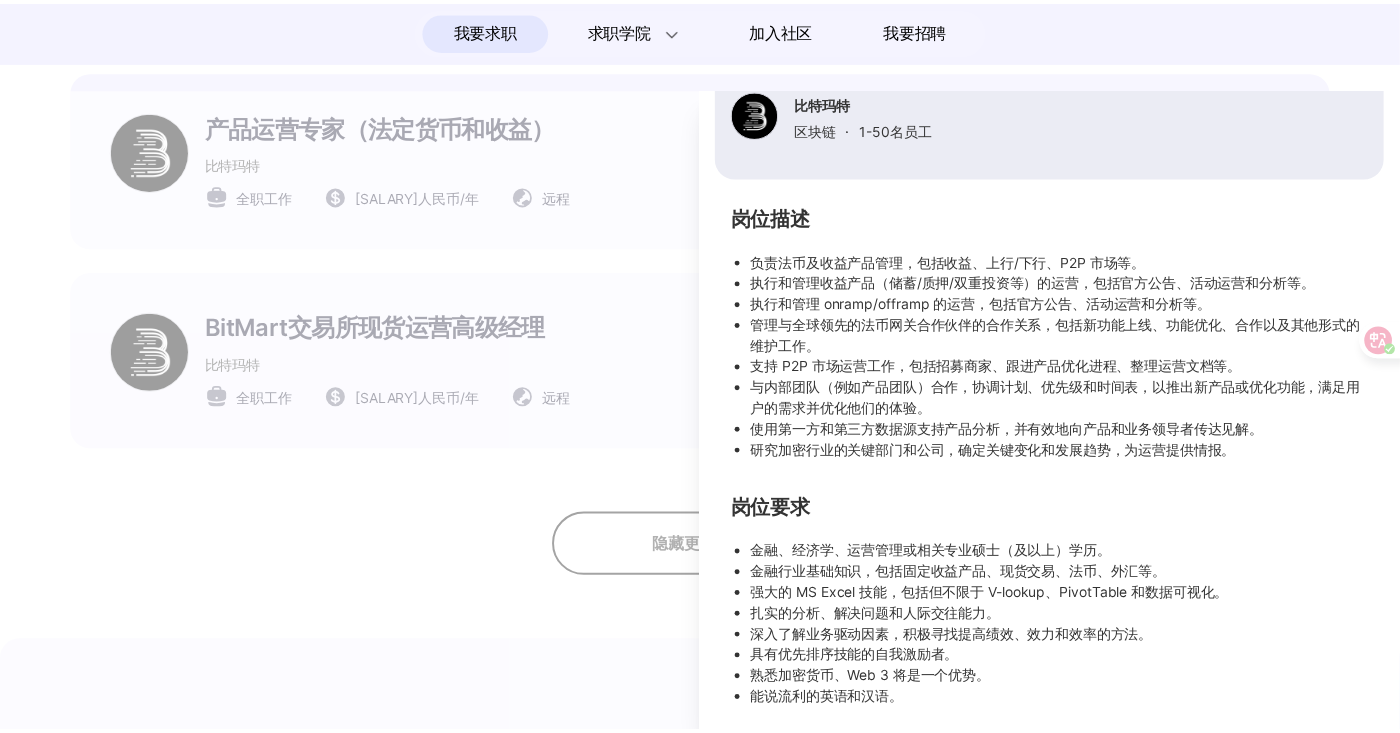 scroll, scrollTop: 1127, scrollLeft: 0, axis: vertical 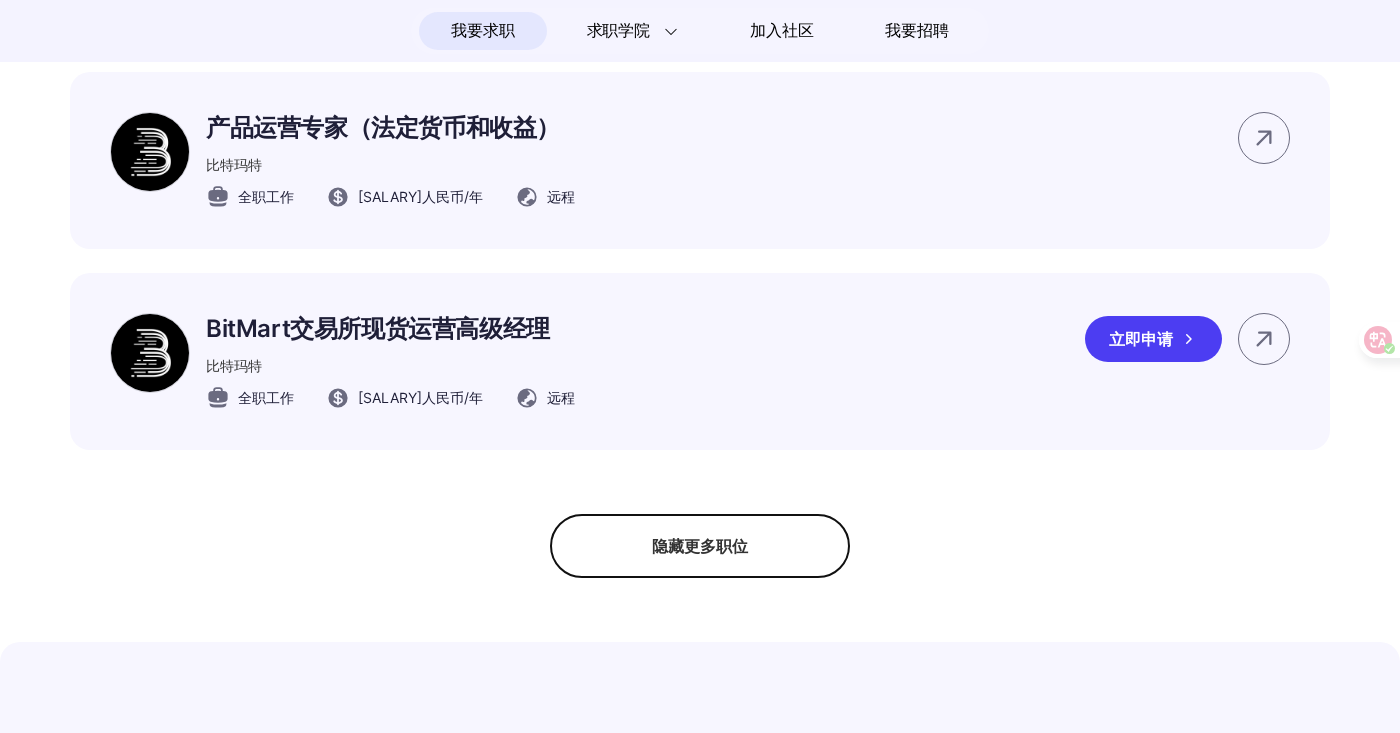 click on "BitMart交易所现货运营高级经理 比特玛特 全职工作 30万-36万人民币/年 远程 立即申请" at bounding box center (700, 361) 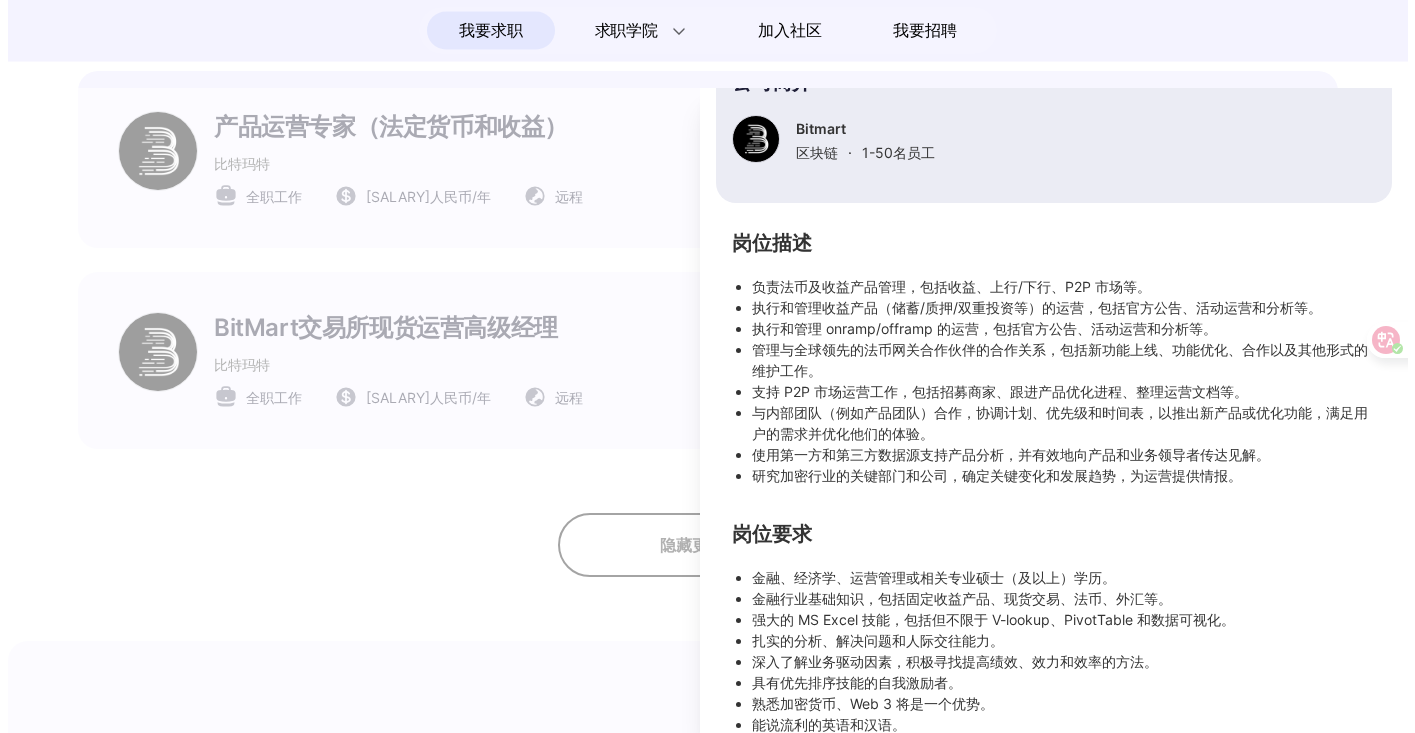 scroll, scrollTop: 0, scrollLeft: 0, axis: both 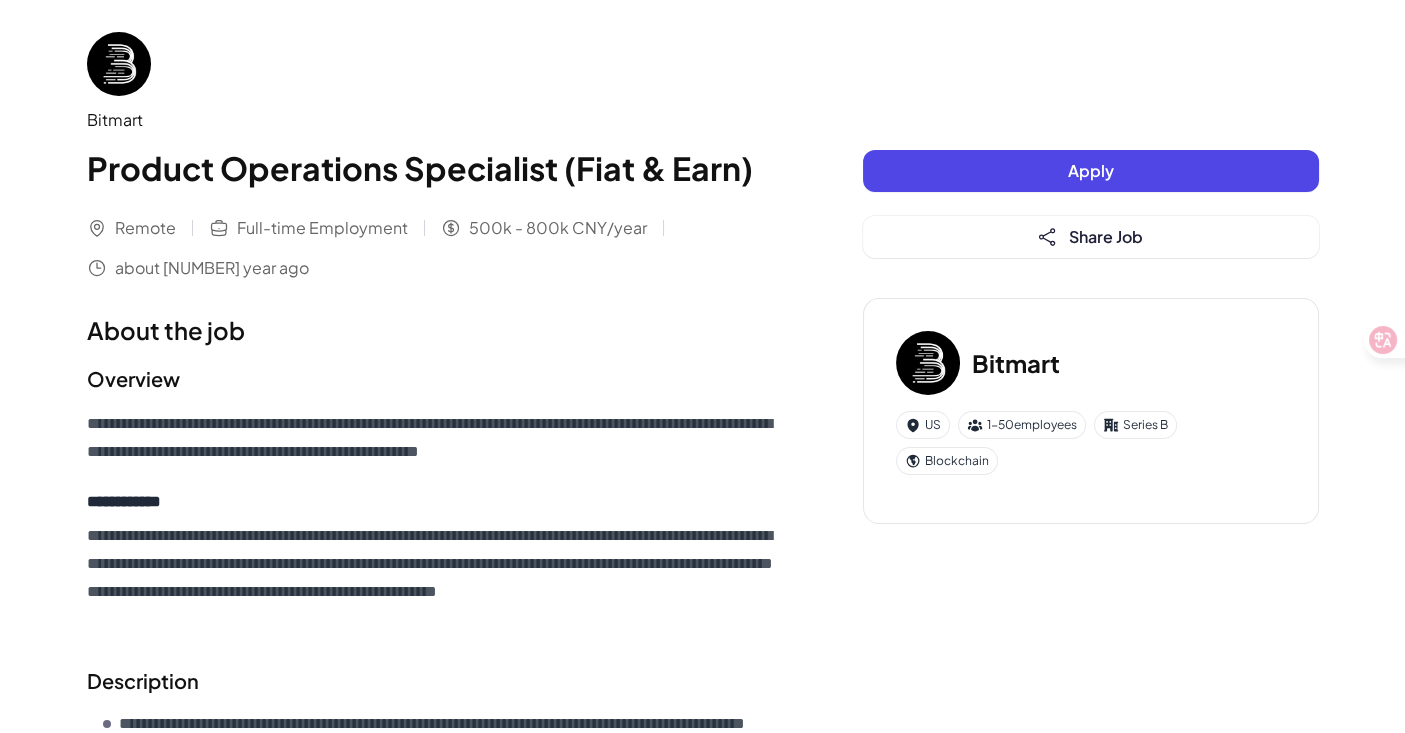 click on "Overview" at bounding box center (435, 379) 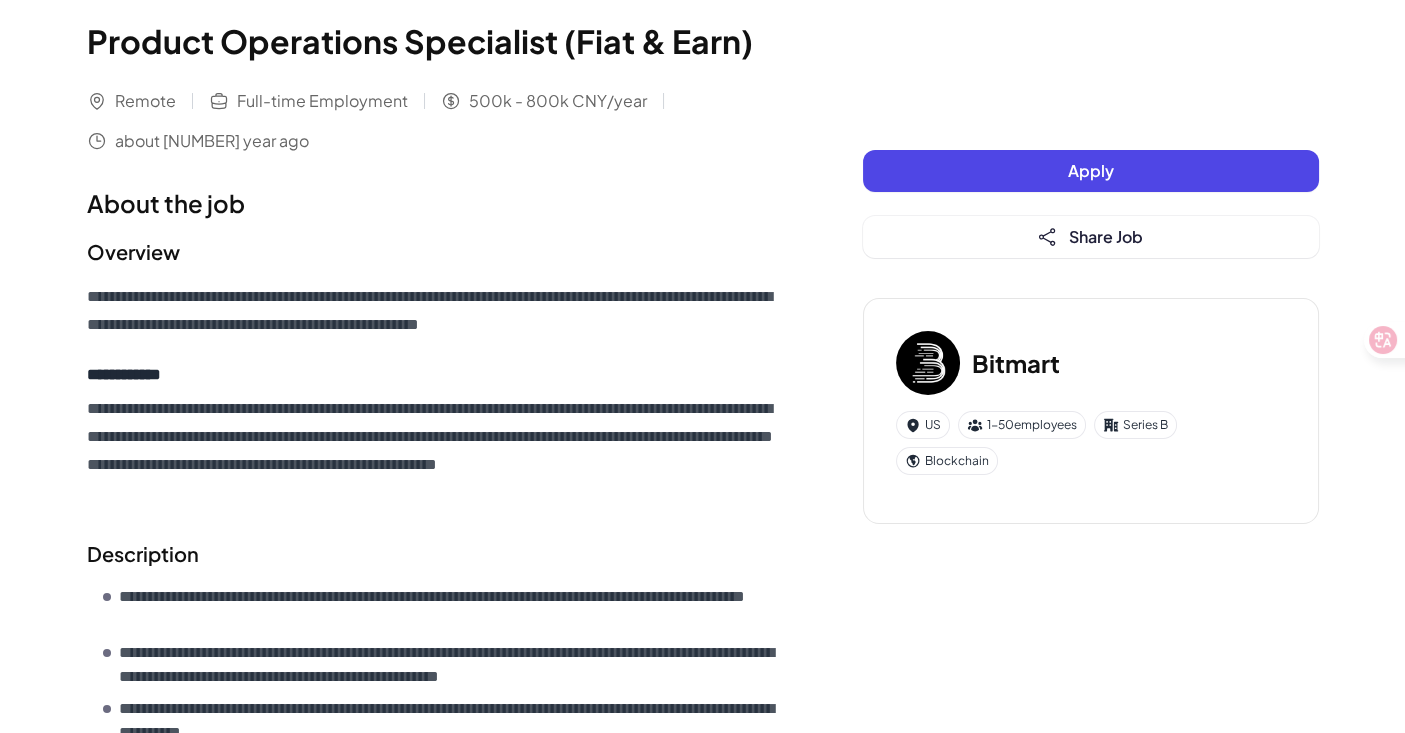 scroll, scrollTop: 0, scrollLeft: 0, axis: both 